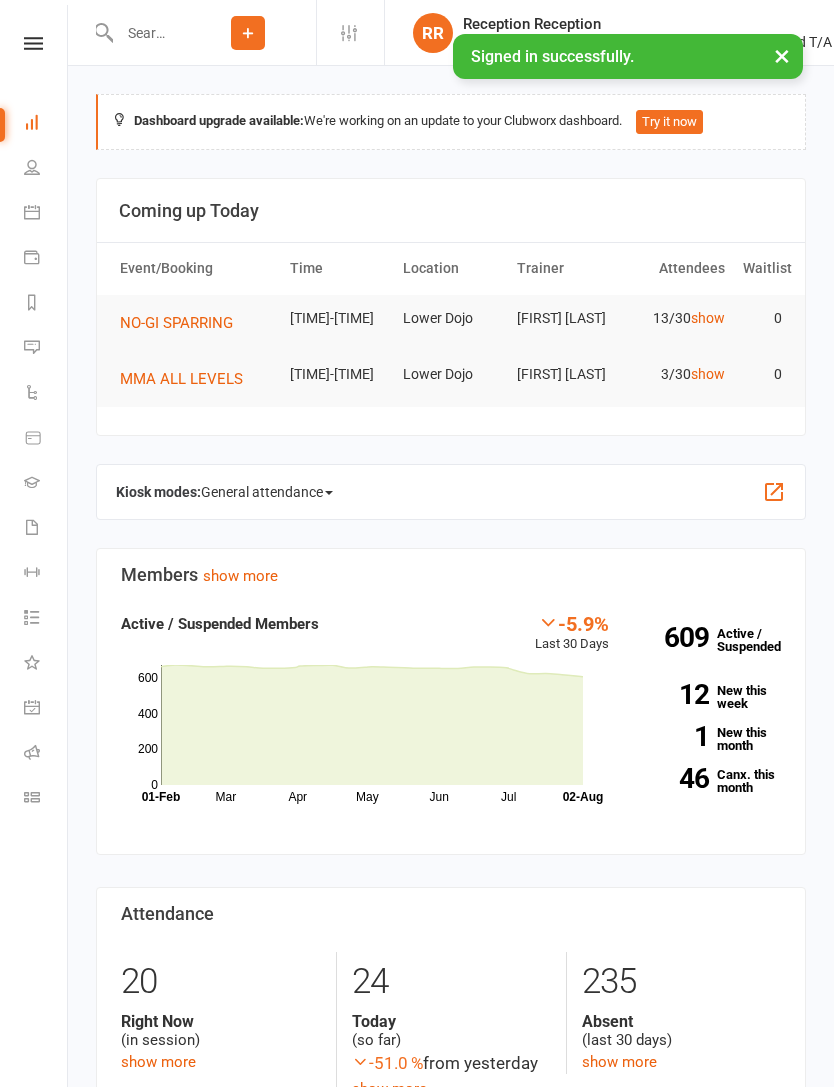 scroll, scrollTop: 0, scrollLeft: 0, axis: both 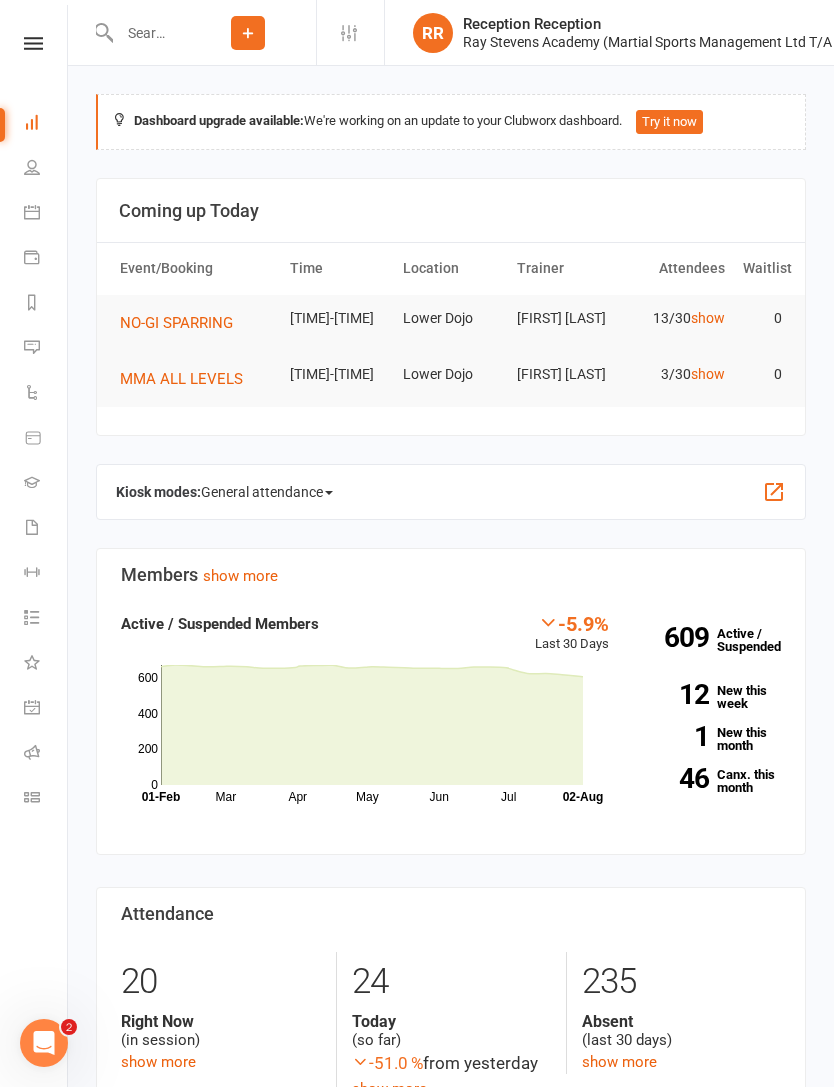 click on "General attendance" 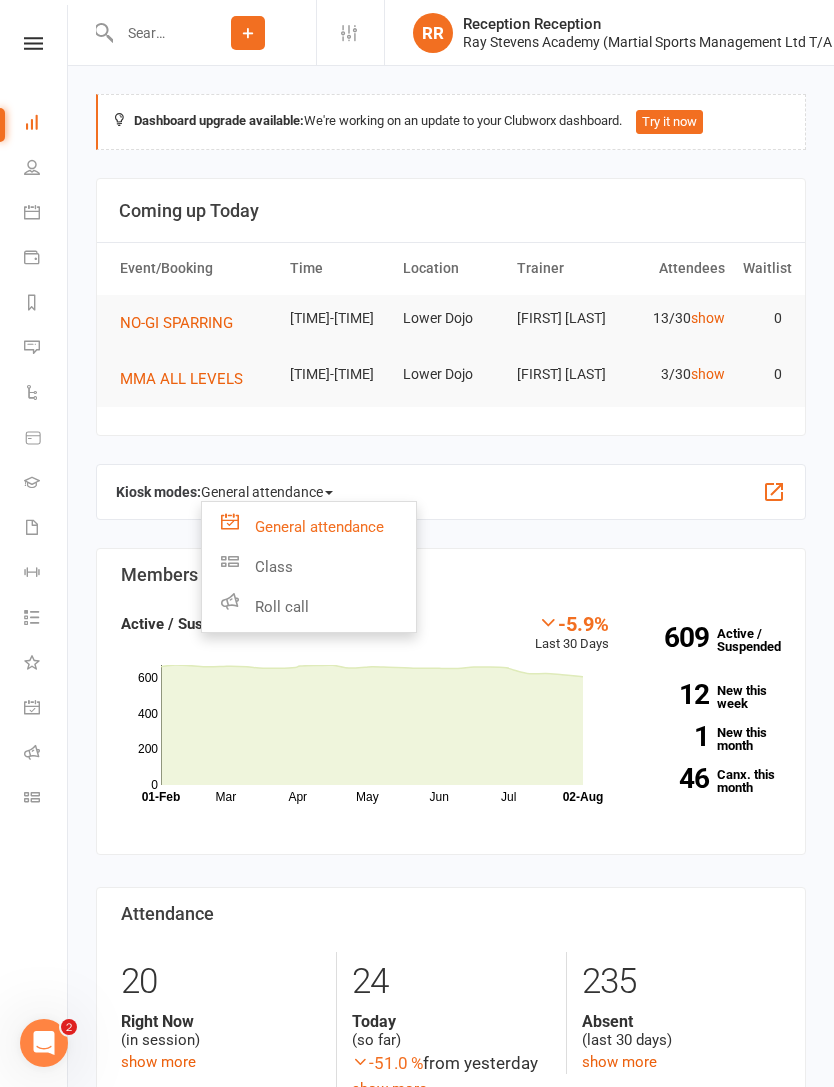 click on "Roll call" 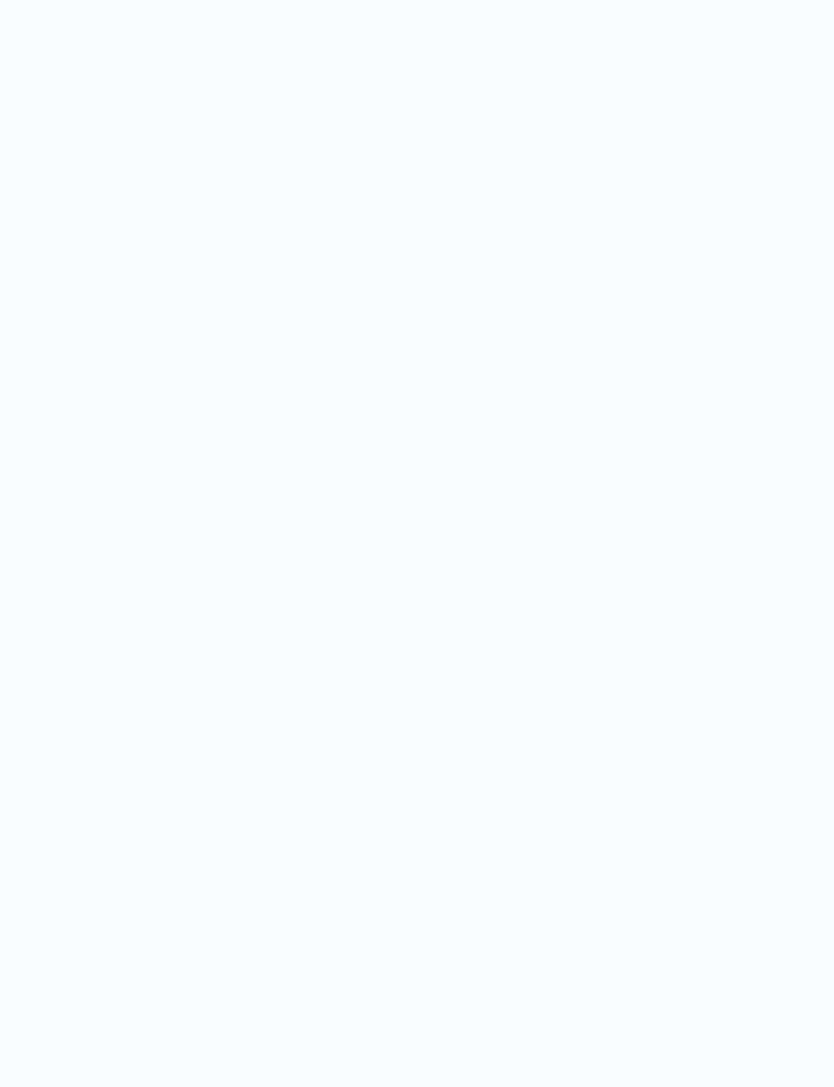 scroll, scrollTop: 0, scrollLeft: 0, axis: both 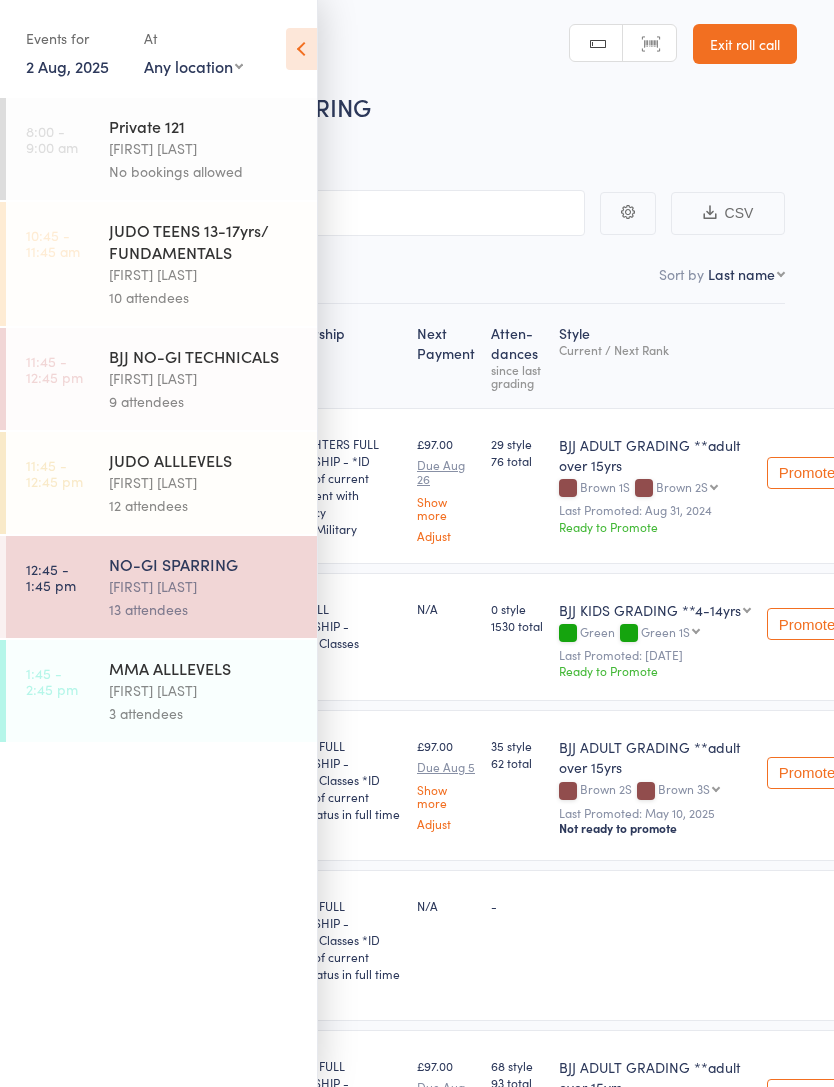 click on "13 attendees" at bounding box center [204, 609] 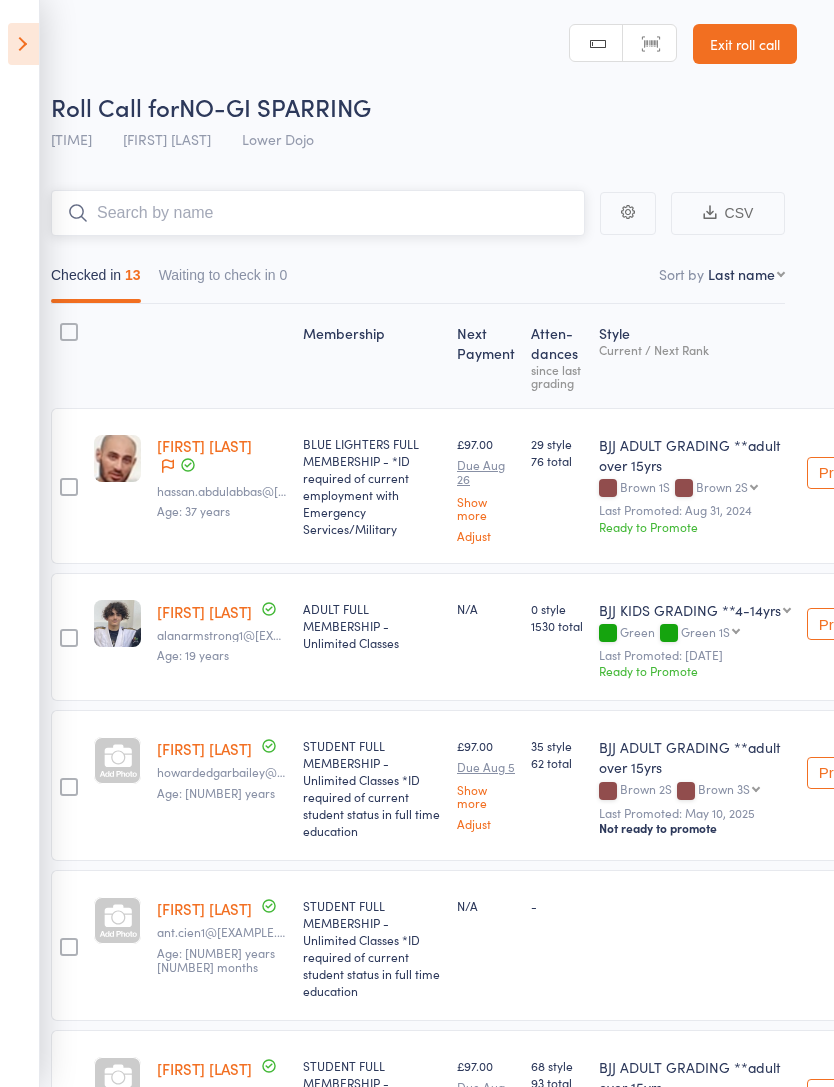 click at bounding box center [318, 213] 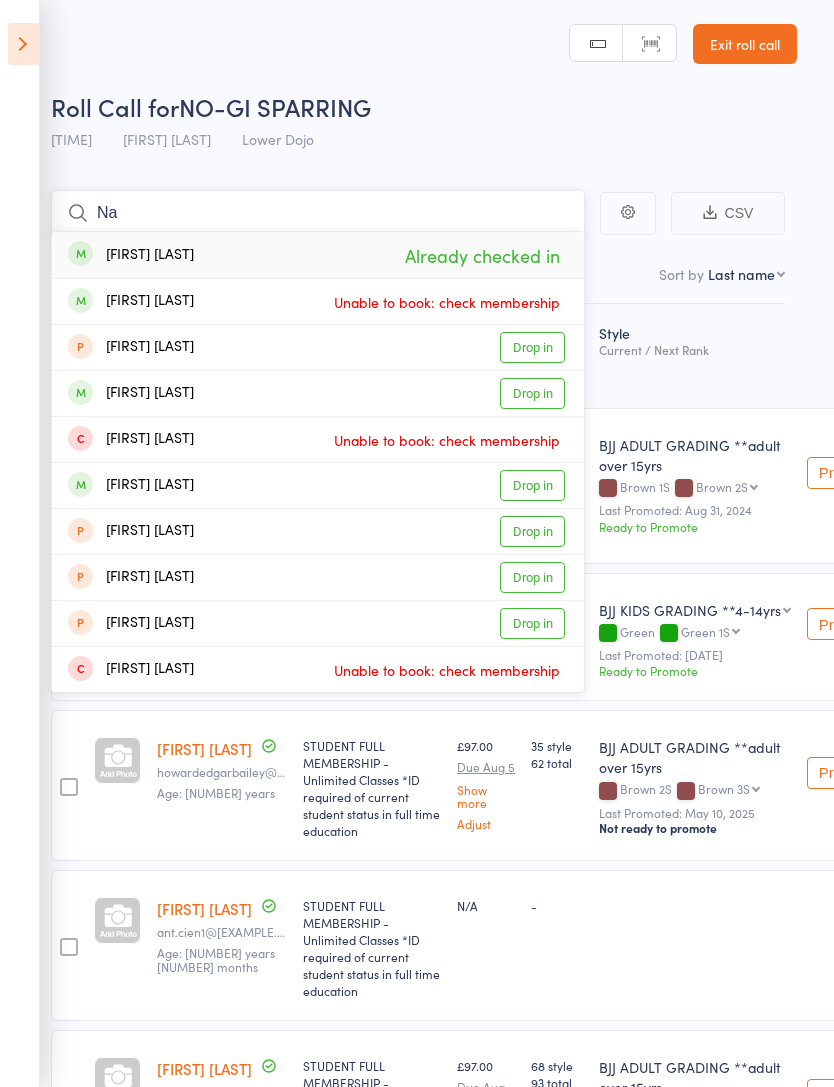 type on "N" 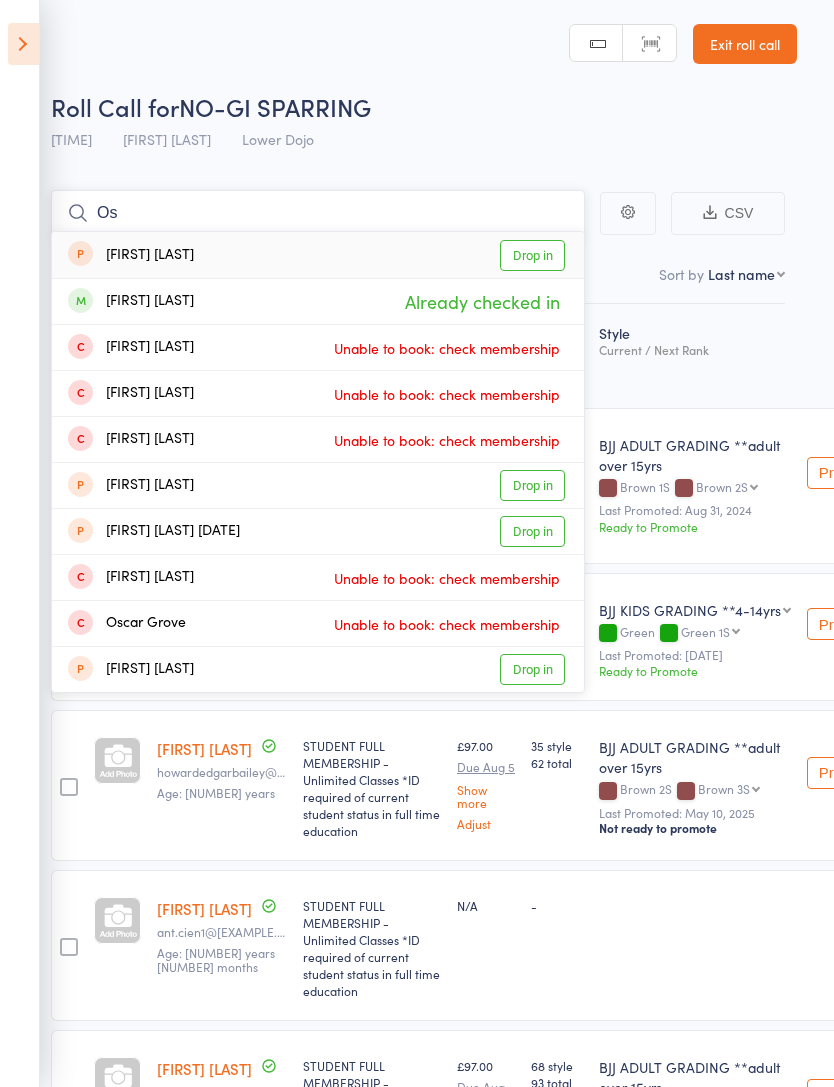type on "O" 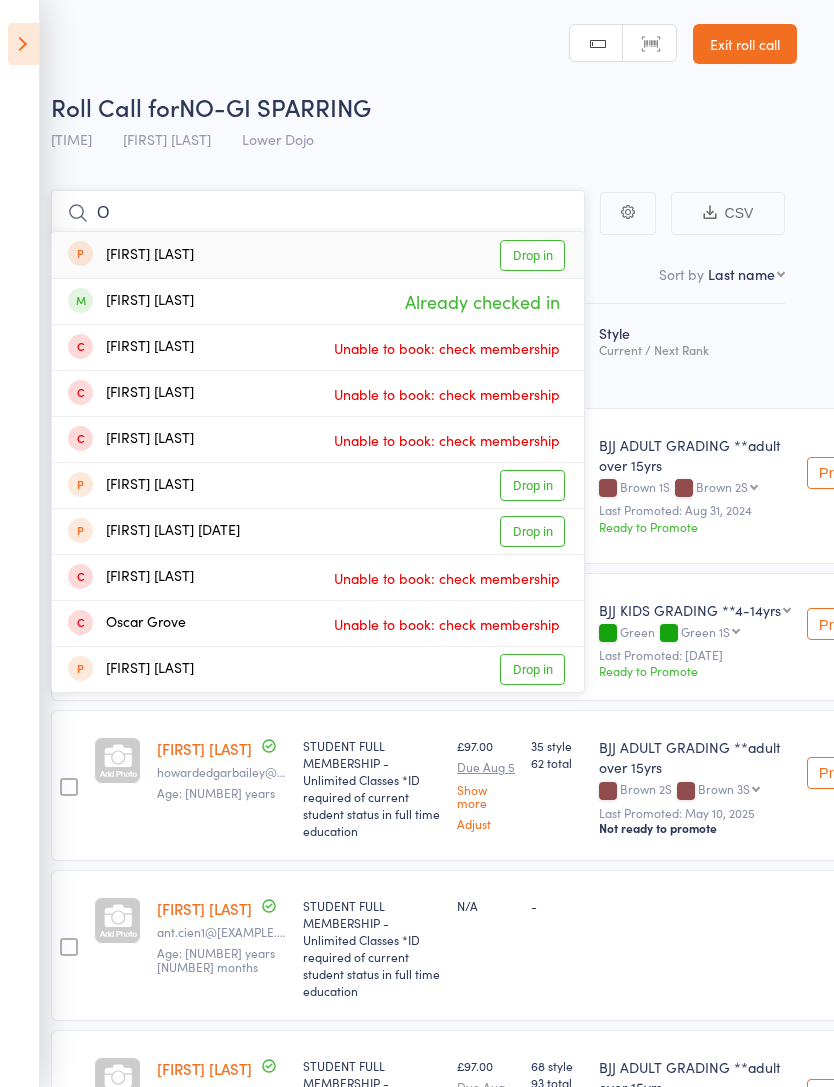 type 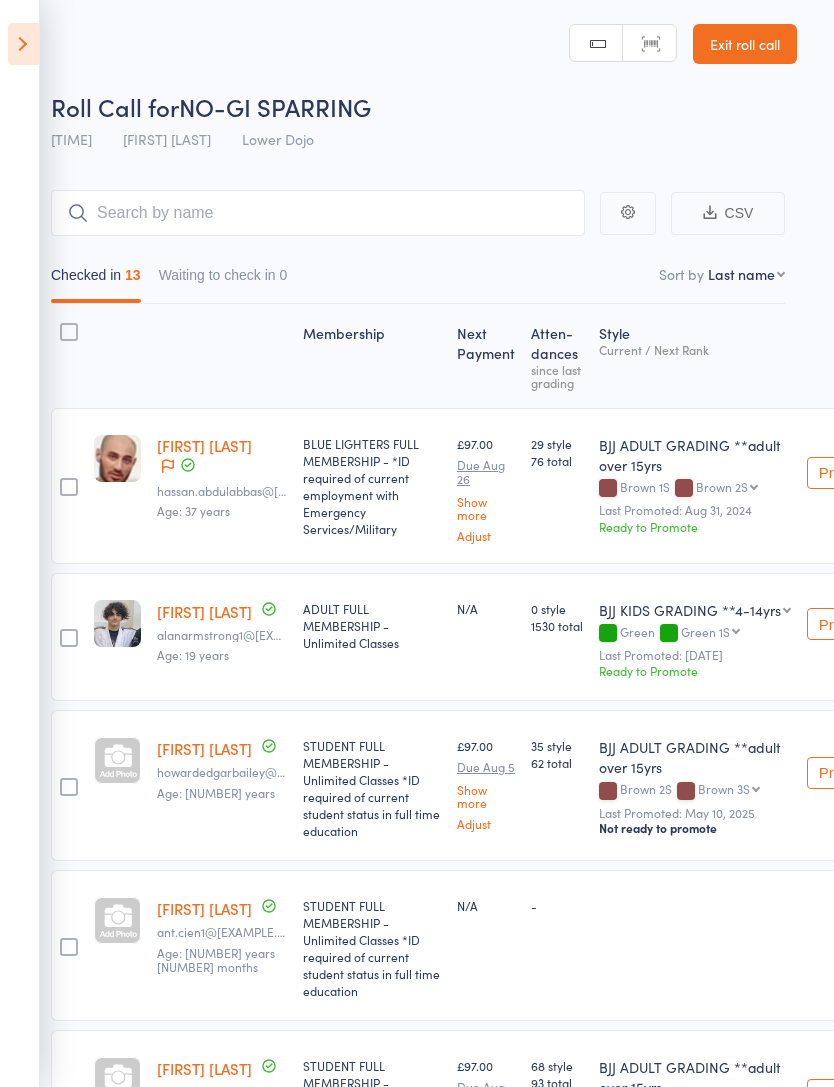 click at bounding box center [23, 44] 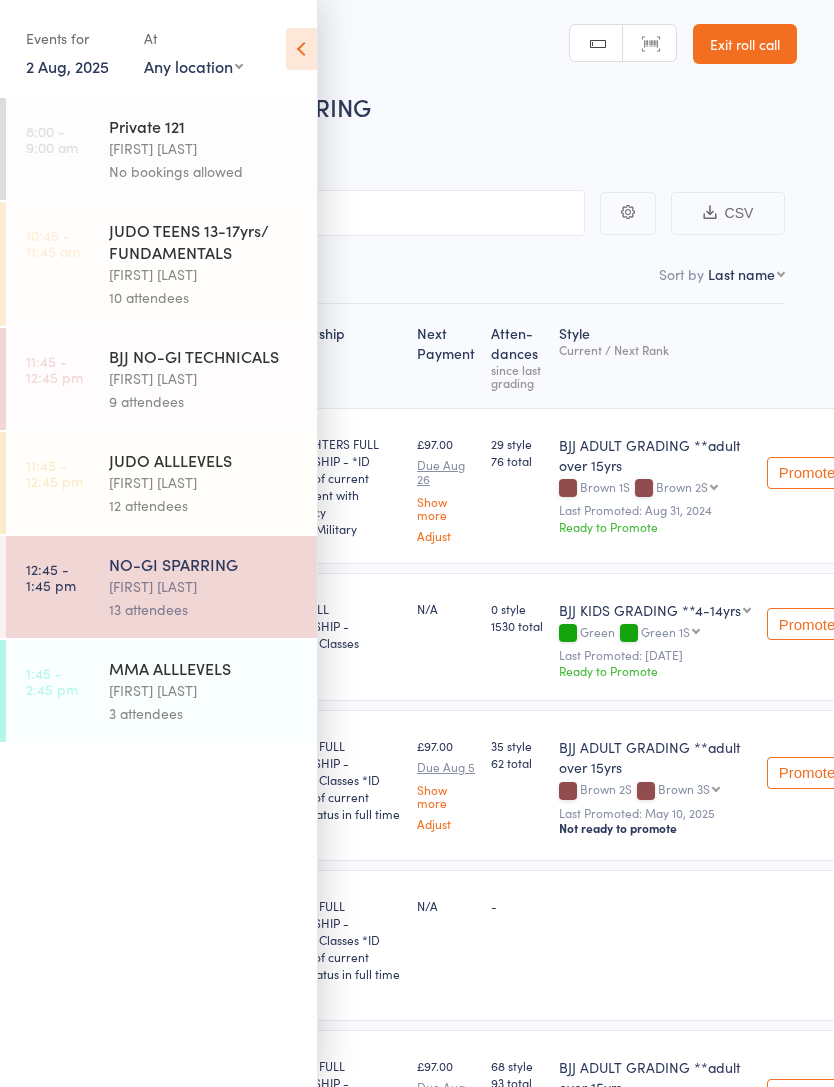 click on "Exit roll call" at bounding box center (745, 44) 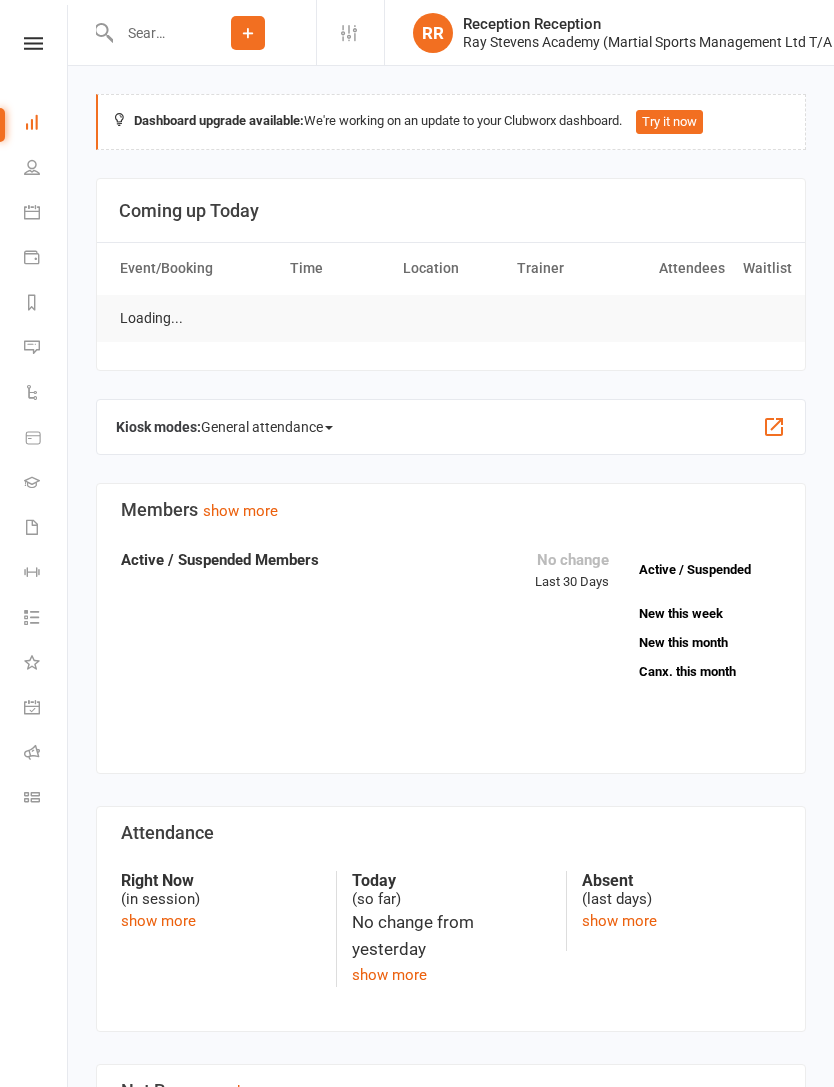 scroll, scrollTop: 0, scrollLeft: 0, axis: both 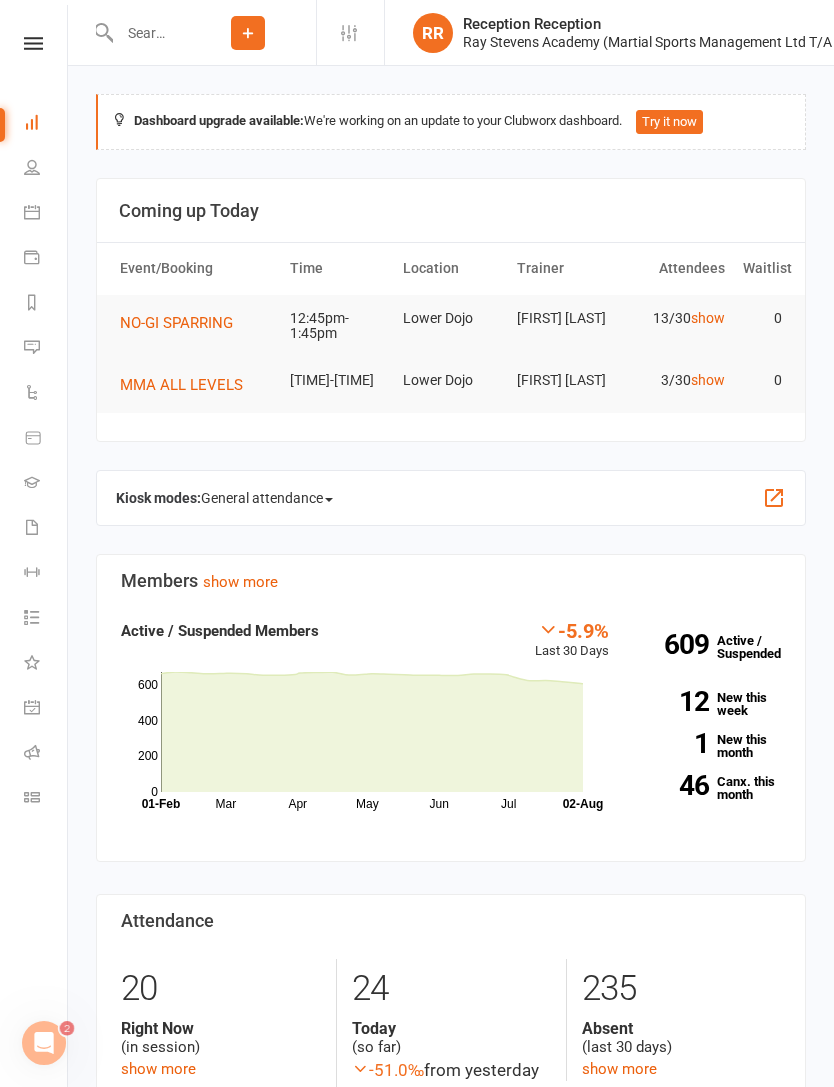 click on "Prospect
Member
Non-attending contact
Class / event
Appointment
Grading event
Task
Add" 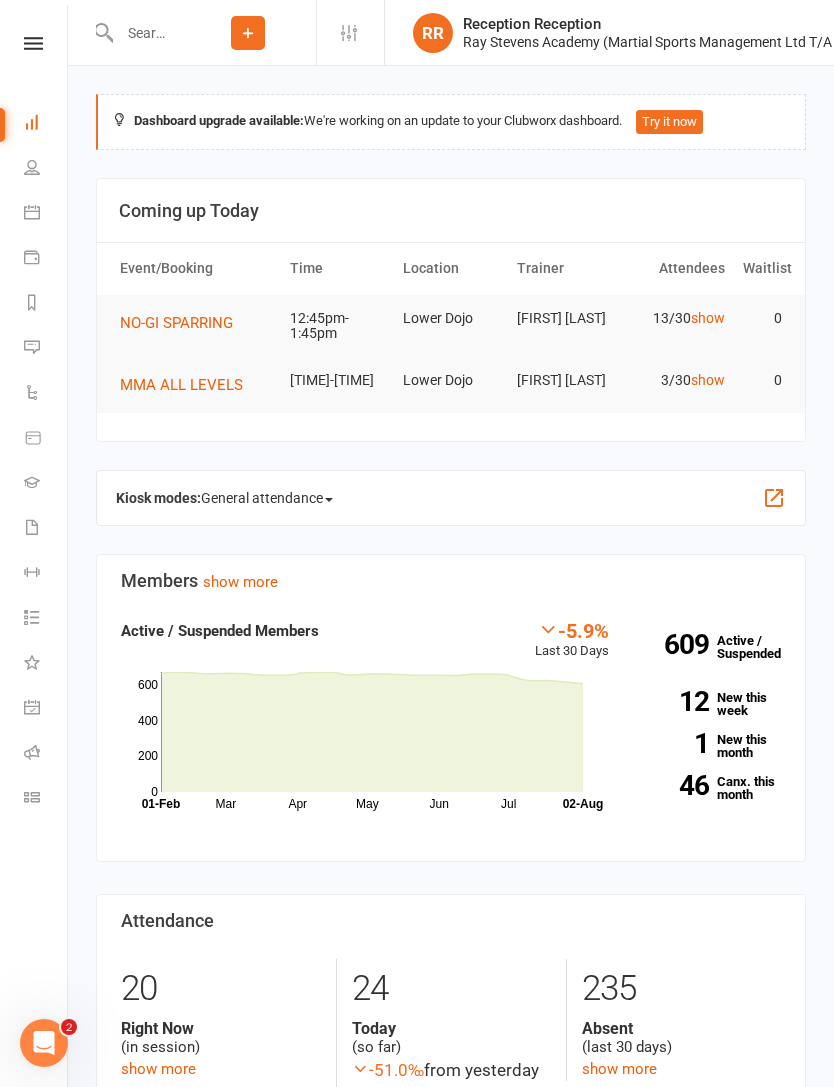 click at bounding box center [146, 33] 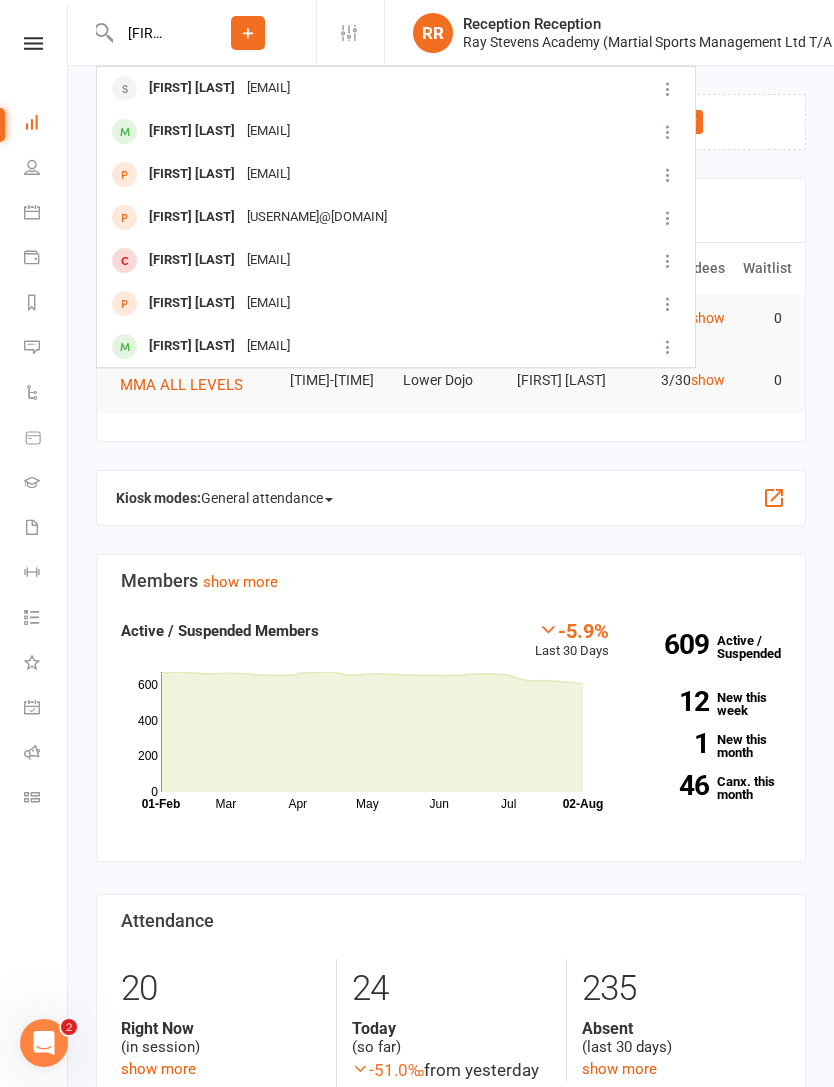 type on "[FIRST] [LAST]" 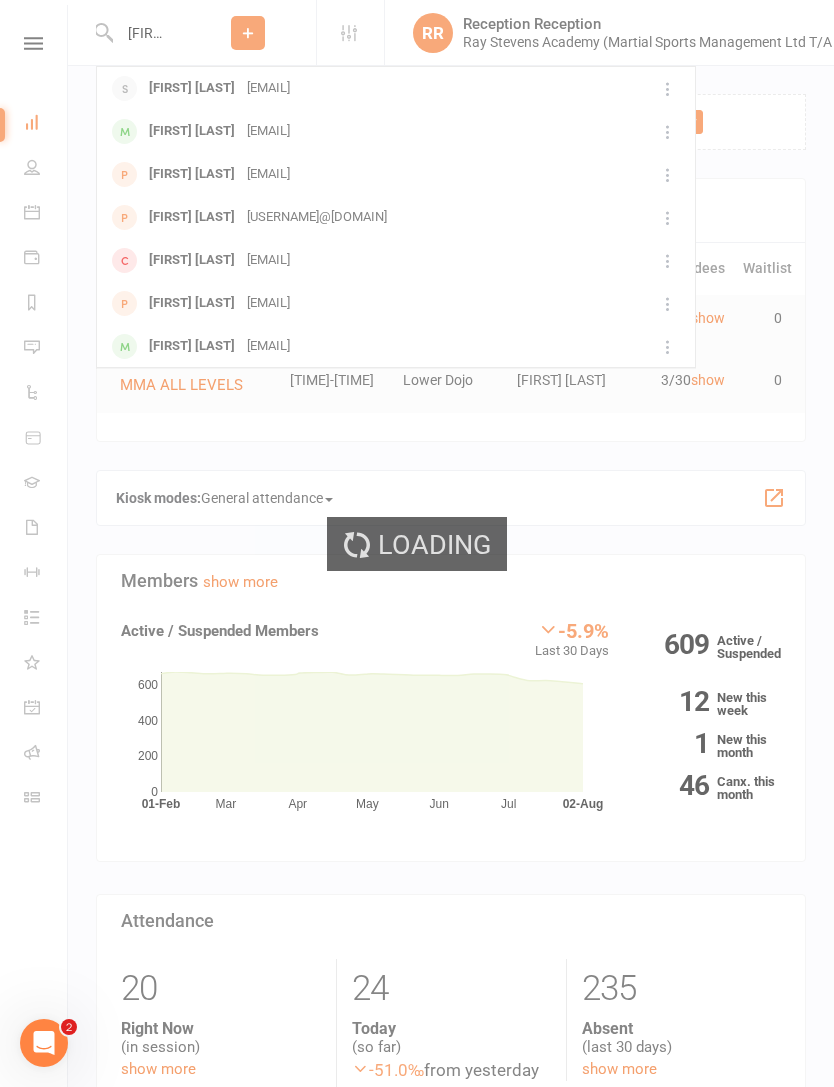 type 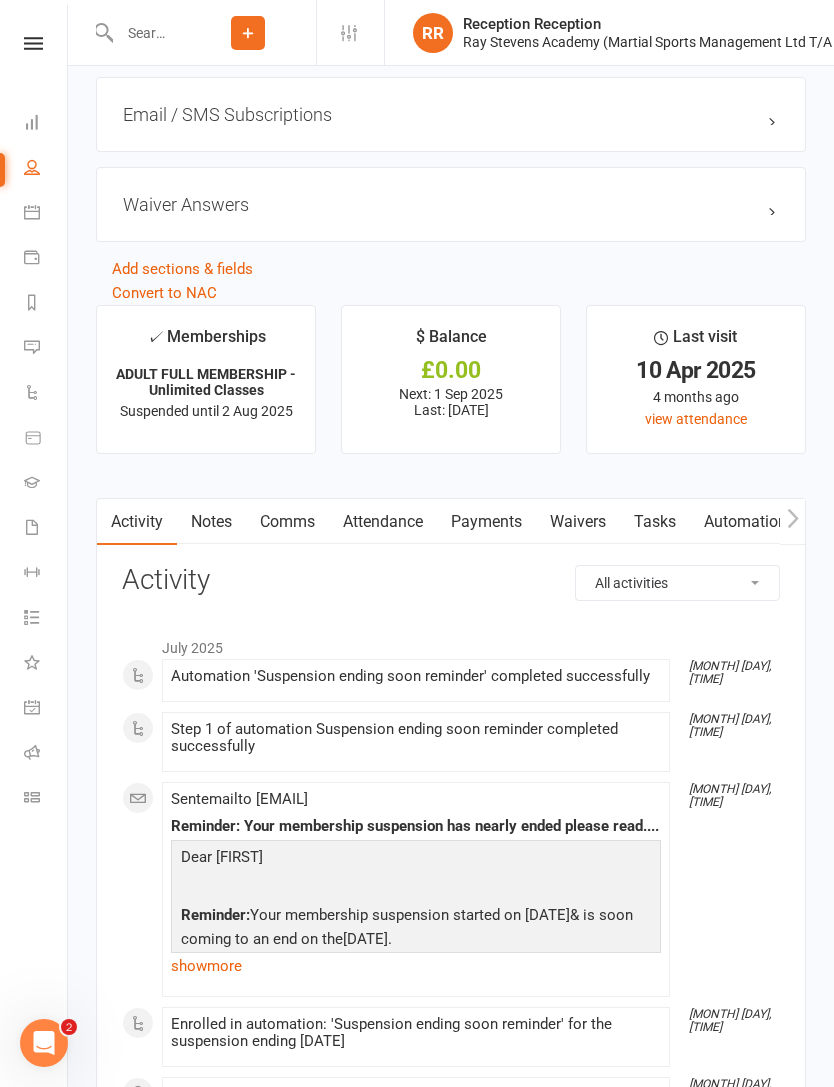 click on "Attendance" at bounding box center [383, 522] 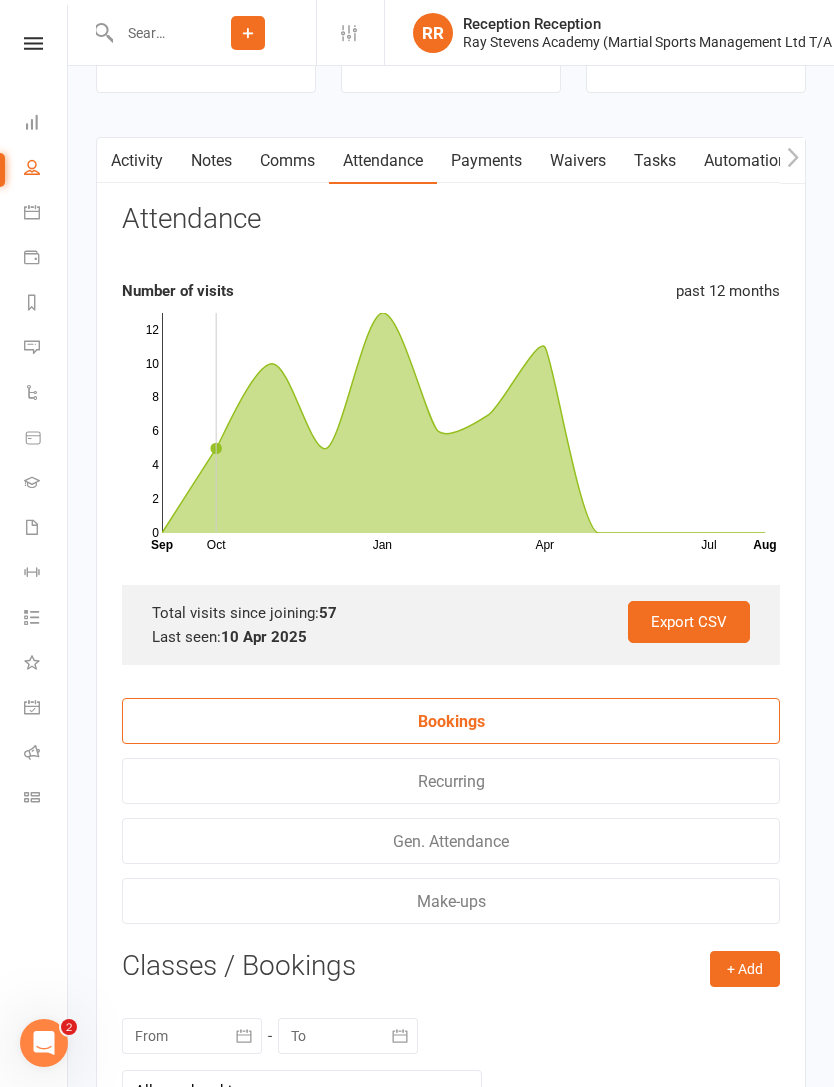 scroll, scrollTop: 2381, scrollLeft: 0, axis: vertical 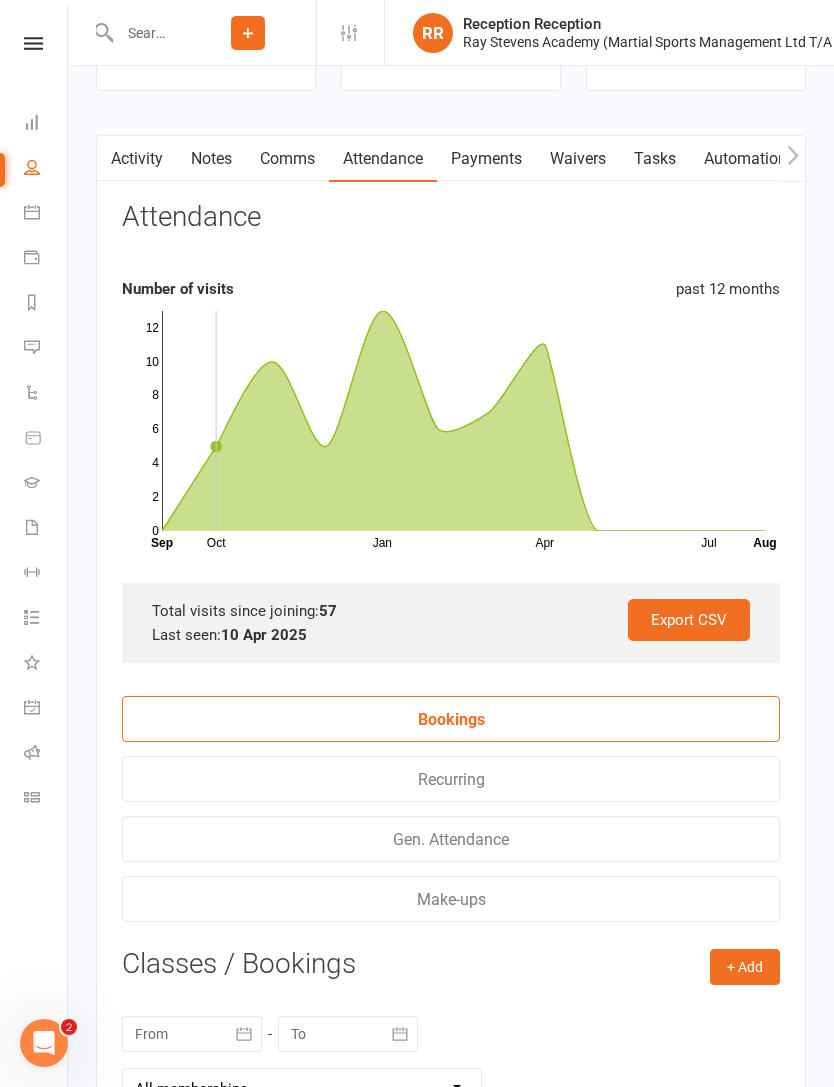 click on "+ Add" at bounding box center (745, 967) 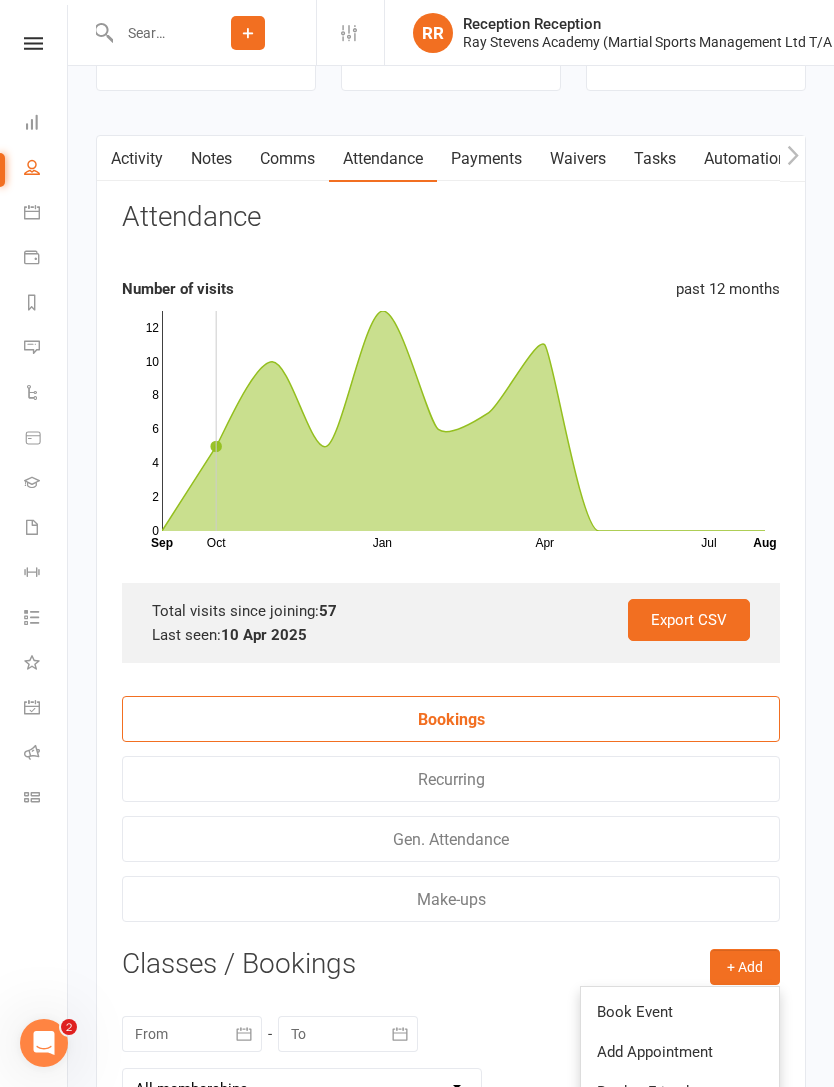 click on "Book Event" at bounding box center [680, 1012] 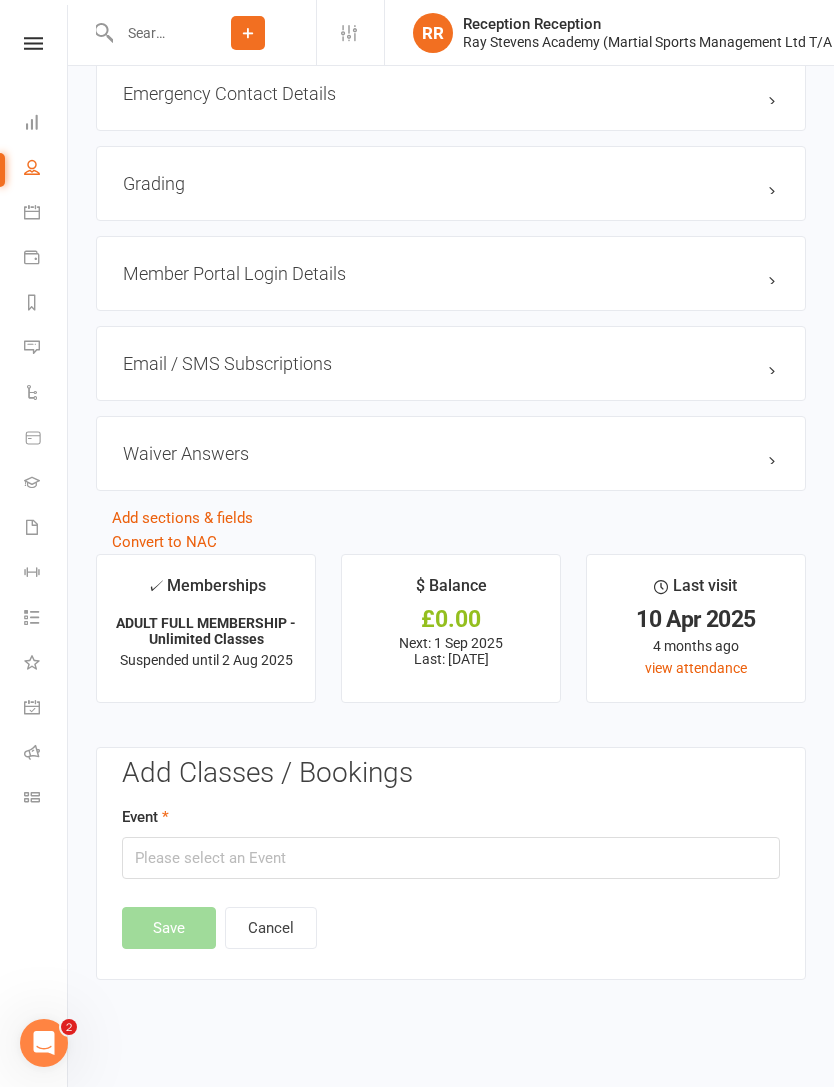 scroll, scrollTop: 1728, scrollLeft: 0, axis: vertical 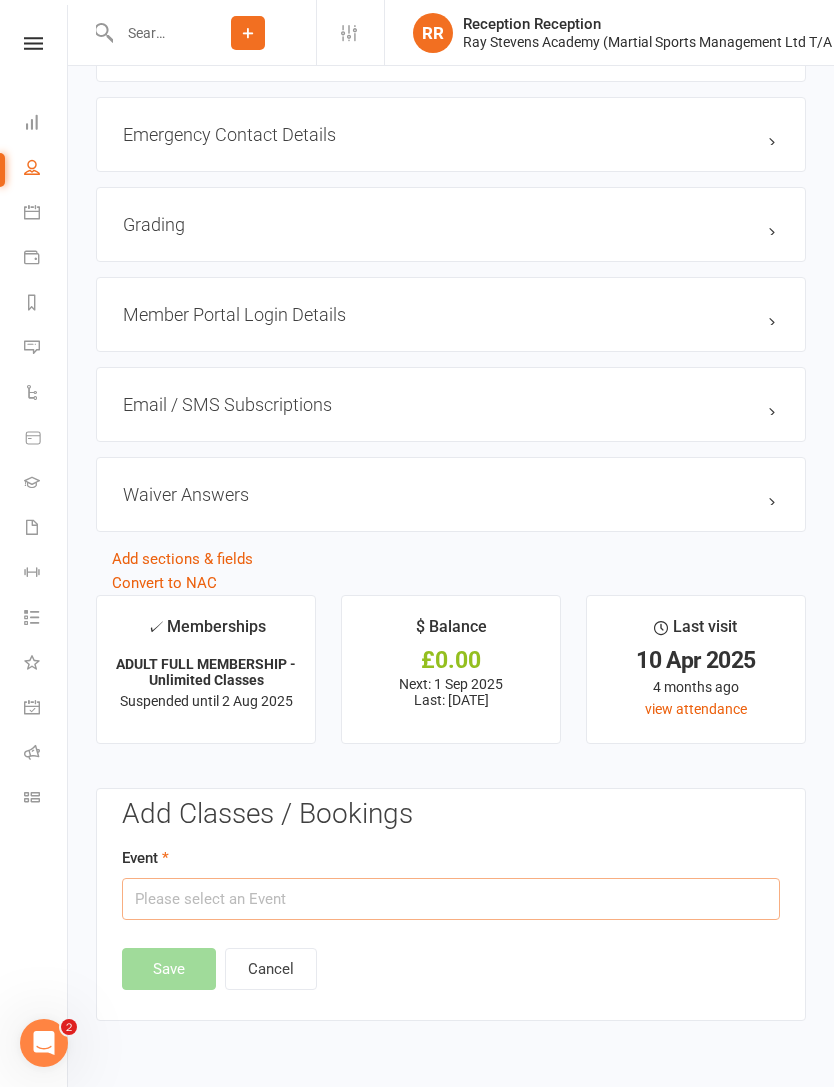 click at bounding box center (451, 899) 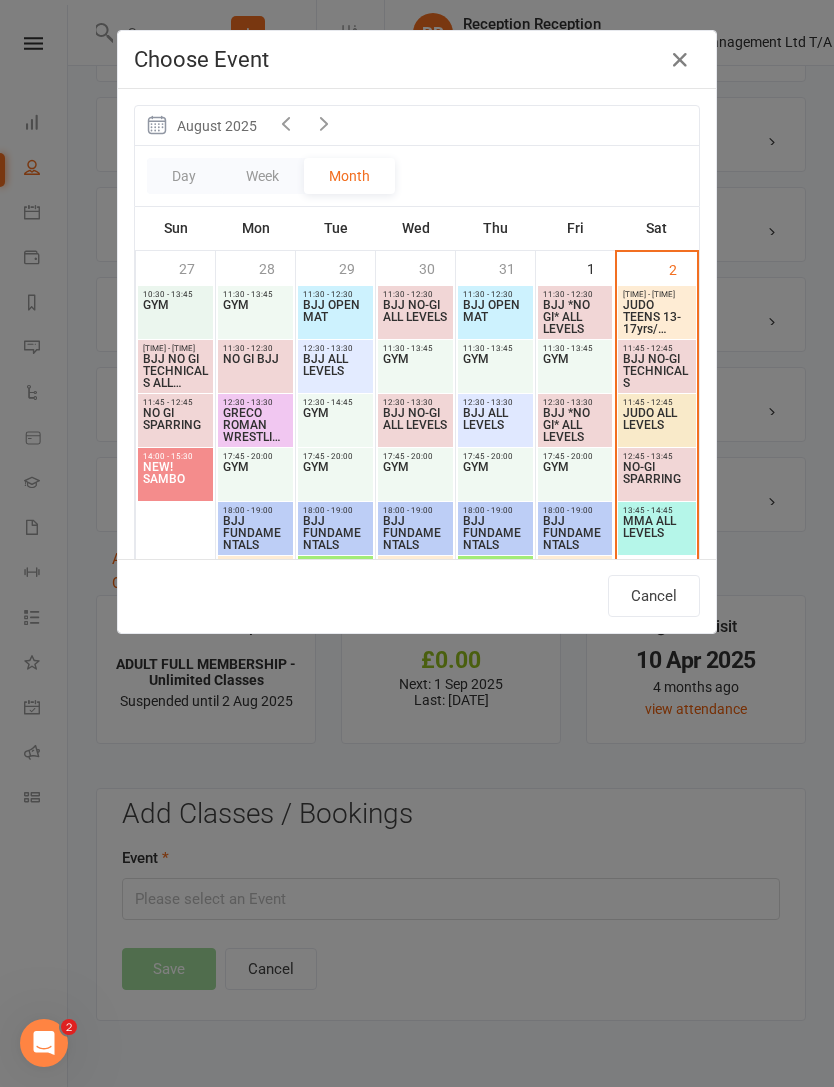 click on "BJJ NO-GI TECHNICALS" at bounding box center [657, 371] 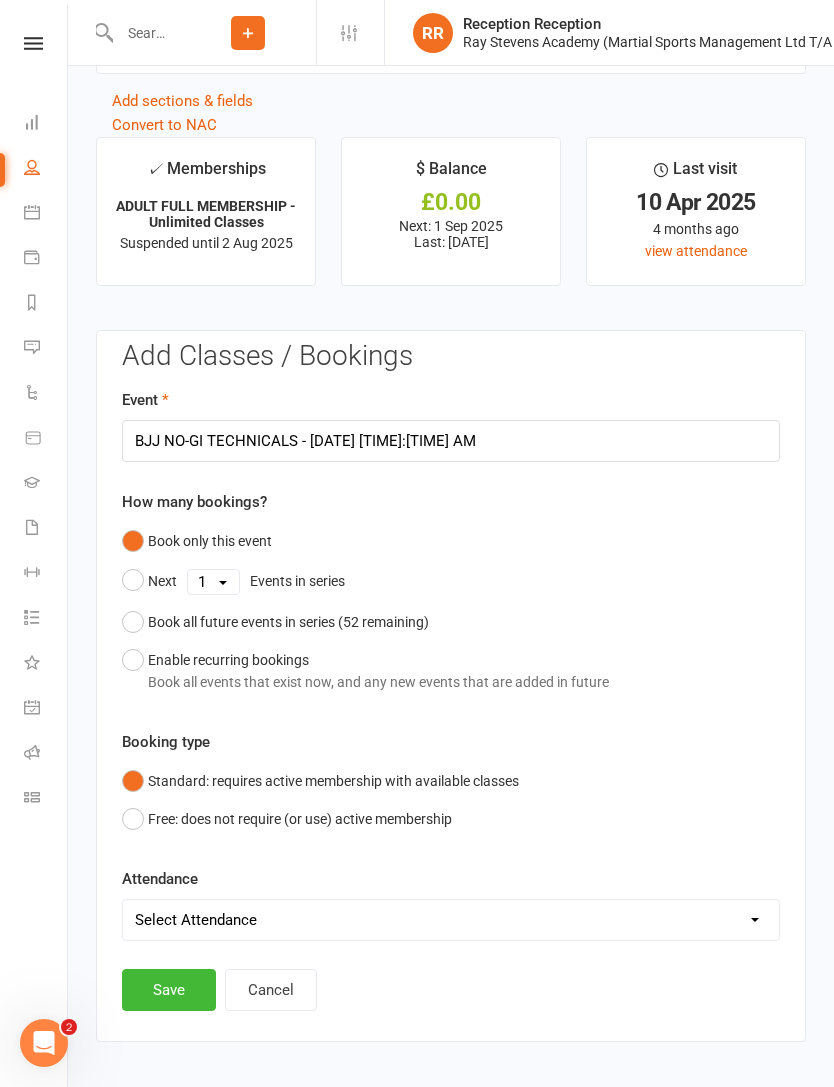 scroll, scrollTop: 2204, scrollLeft: 0, axis: vertical 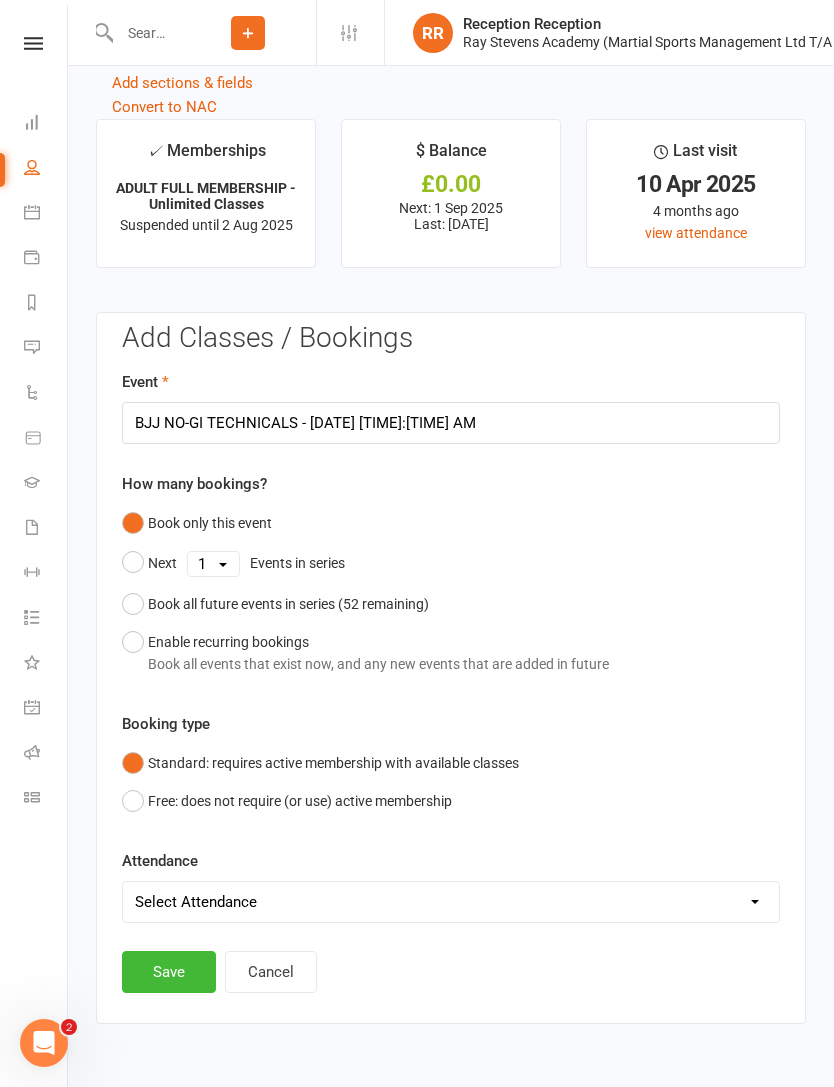click on "Free: does not require (or use) active membership" at bounding box center [287, 801] 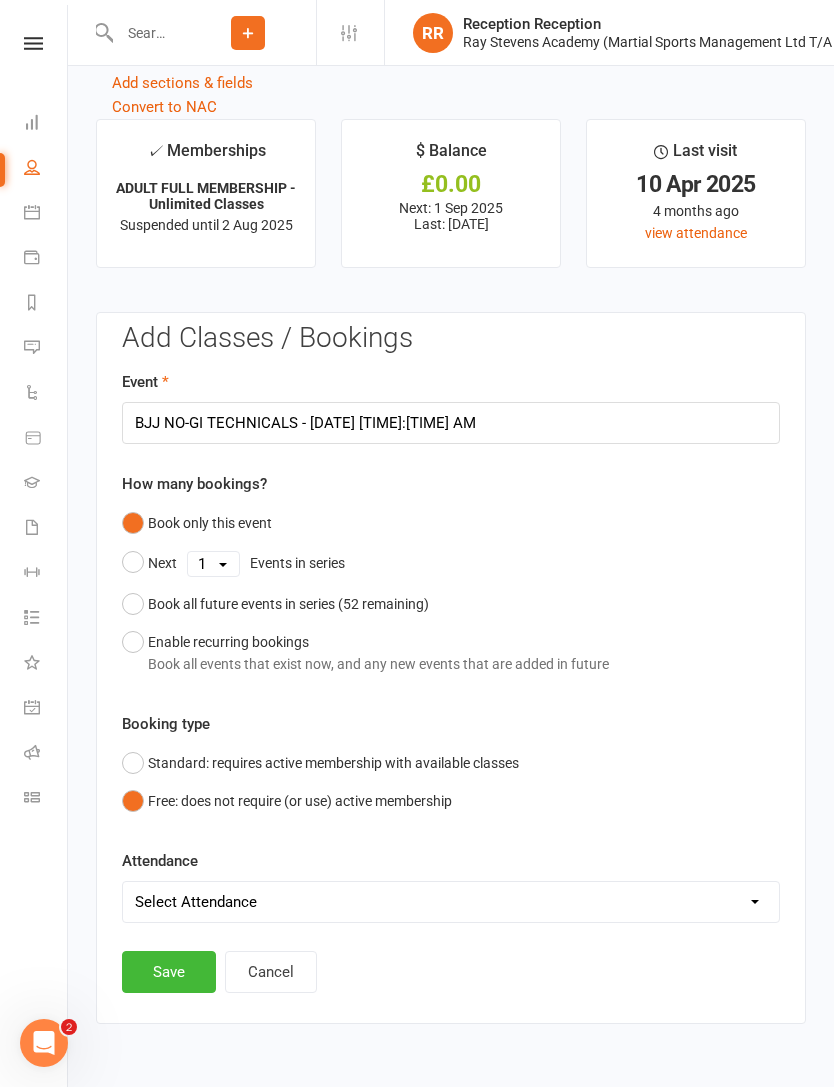 click on "Select Attendance Attended Absent" at bounding box center (451, 902) 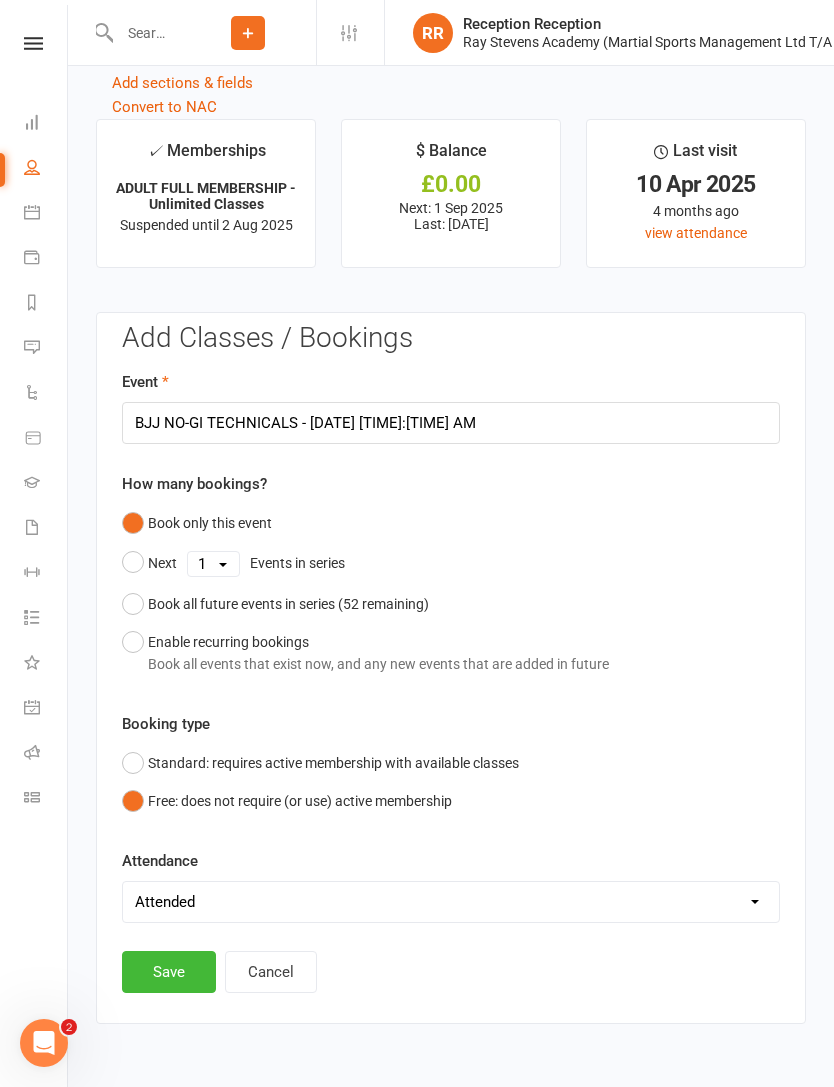 click on "Save" at bounding box center (169, 972) 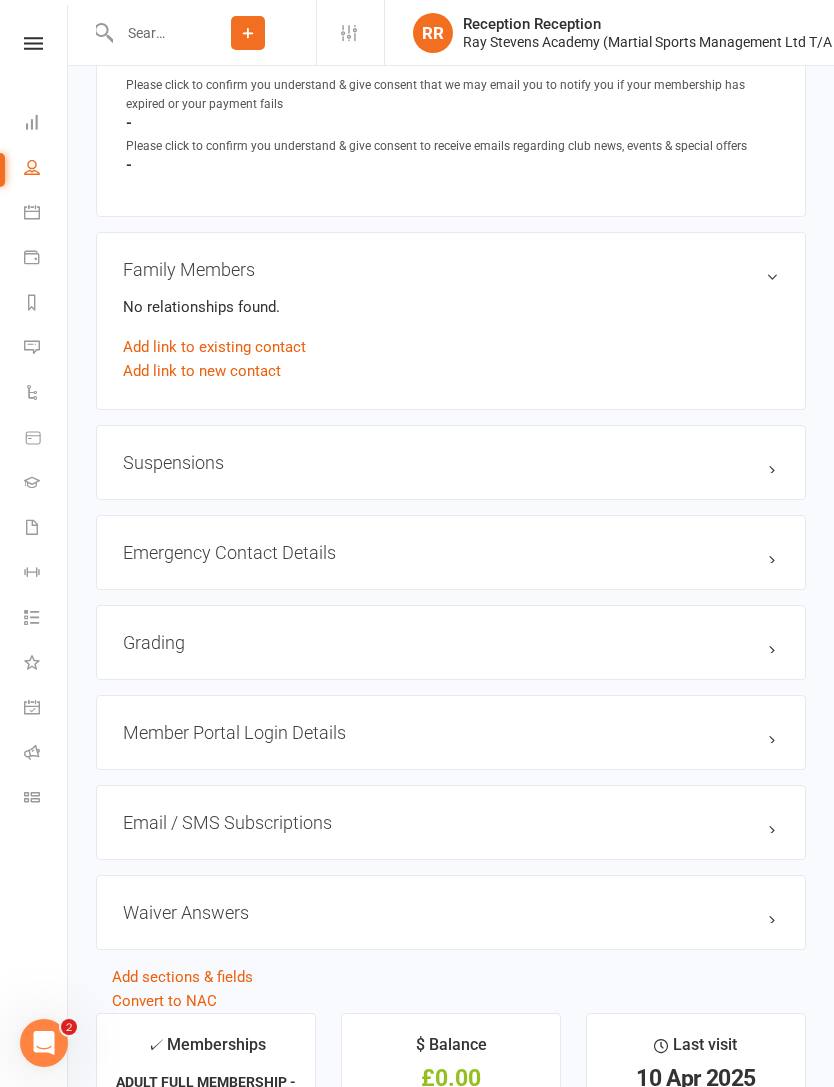 scroll, scrollTop: 1244, scrollLeft: 0, axis: vertical 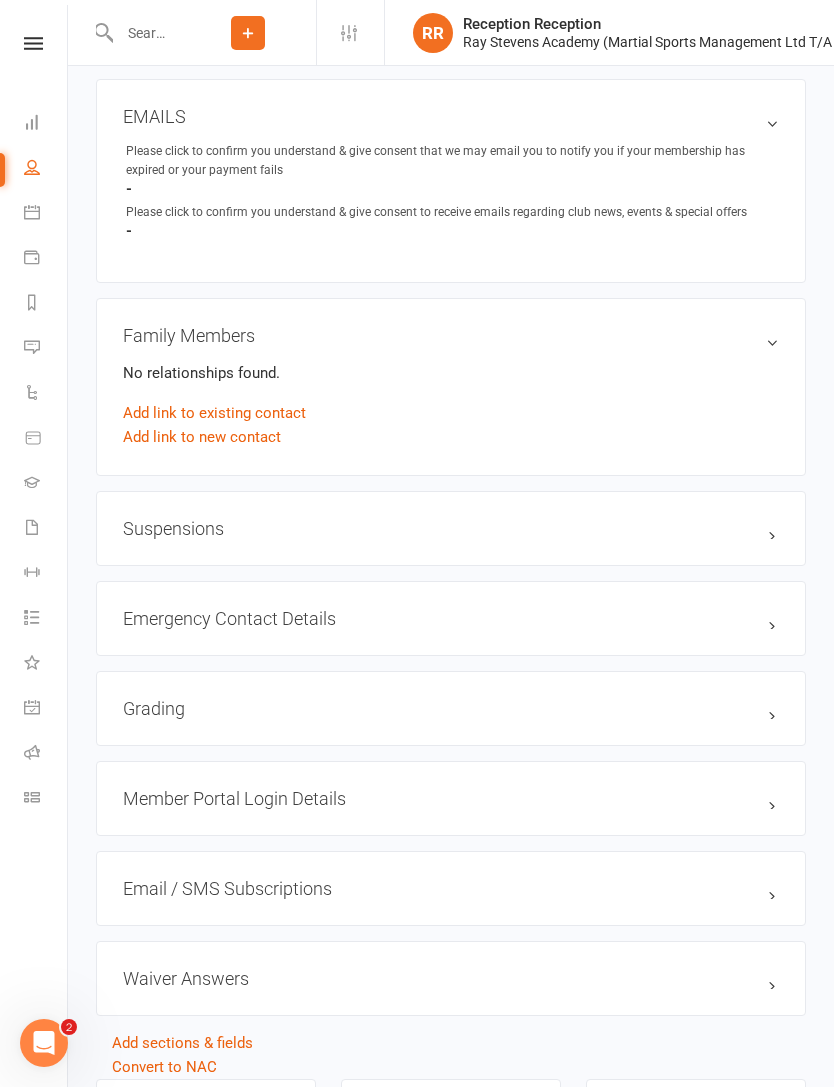 click on "Suspensions" at bounding box center [451, 528] 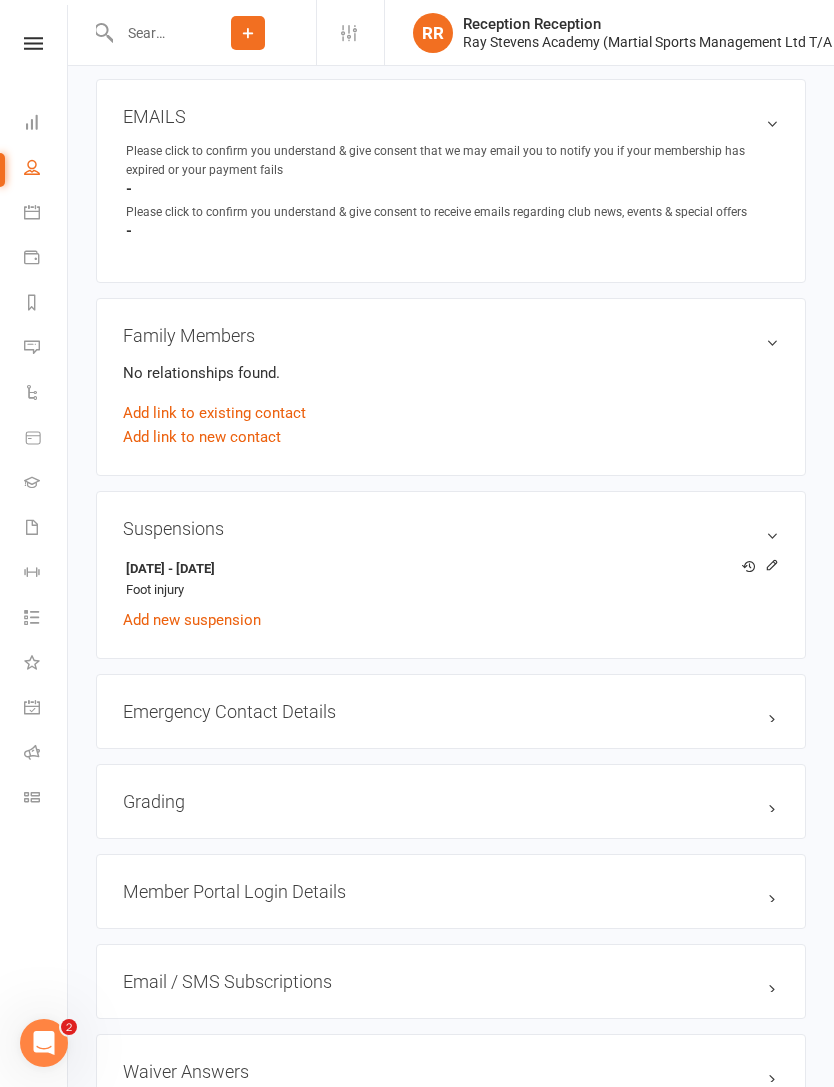click on "Suspensions" at bounding box center [451, 528] 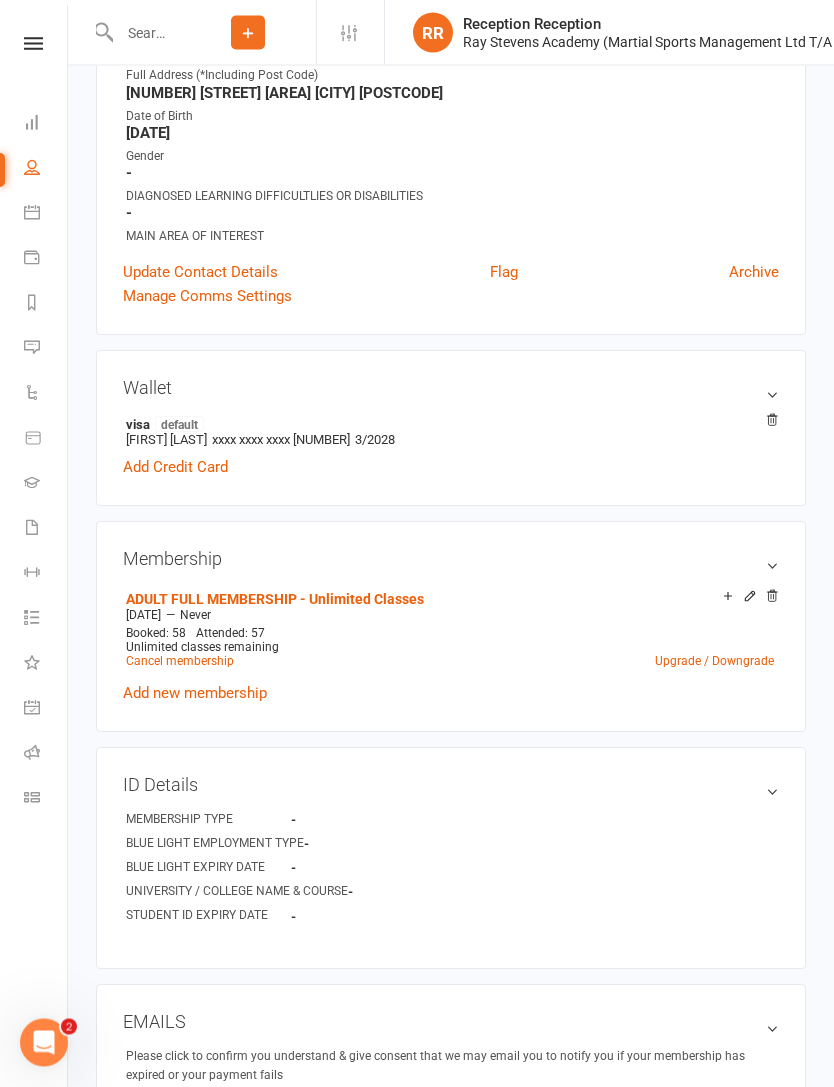 scroll, scrollTop: 0, scrollLeft: 0, axis: both 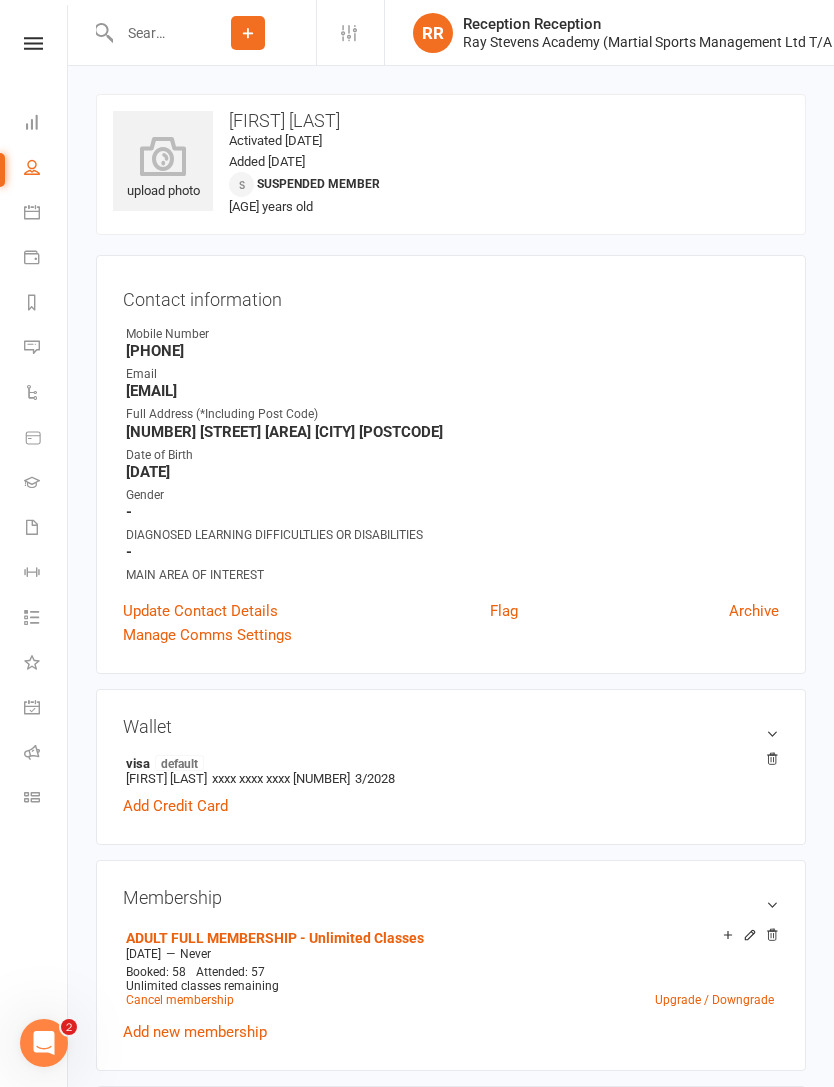 click at bounding box center (146, 33) 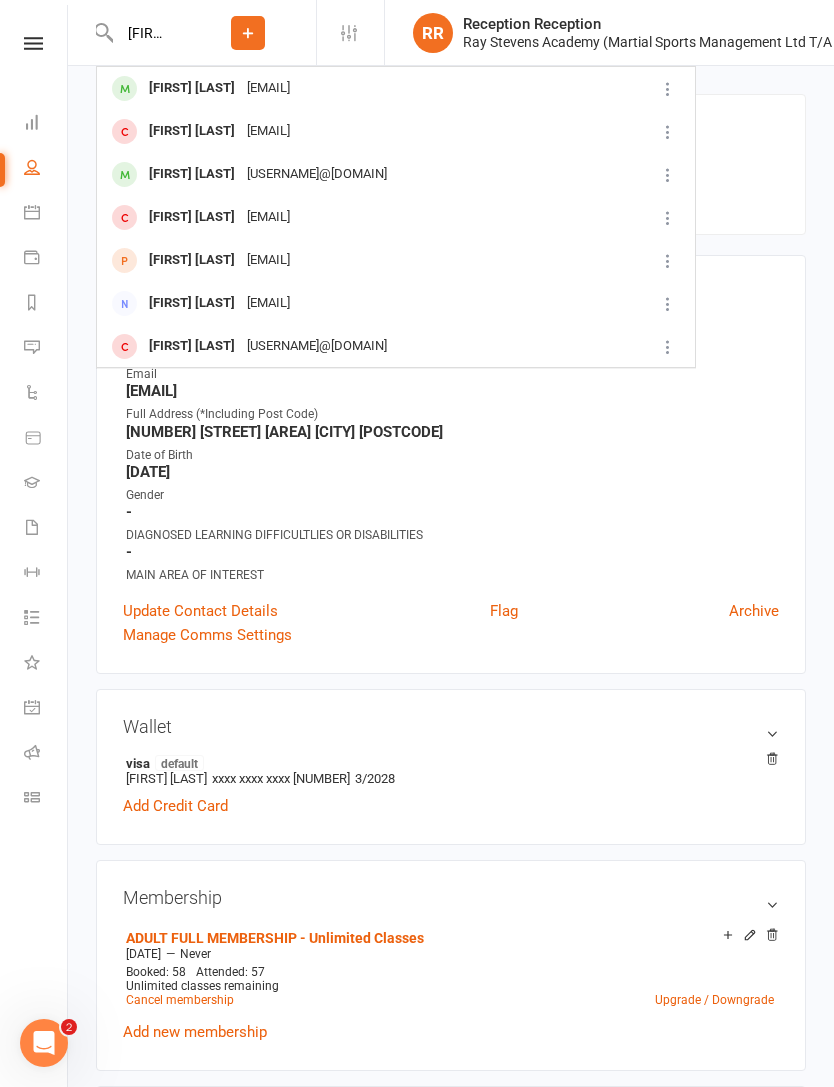 type on "[FIRST] [LAST]" 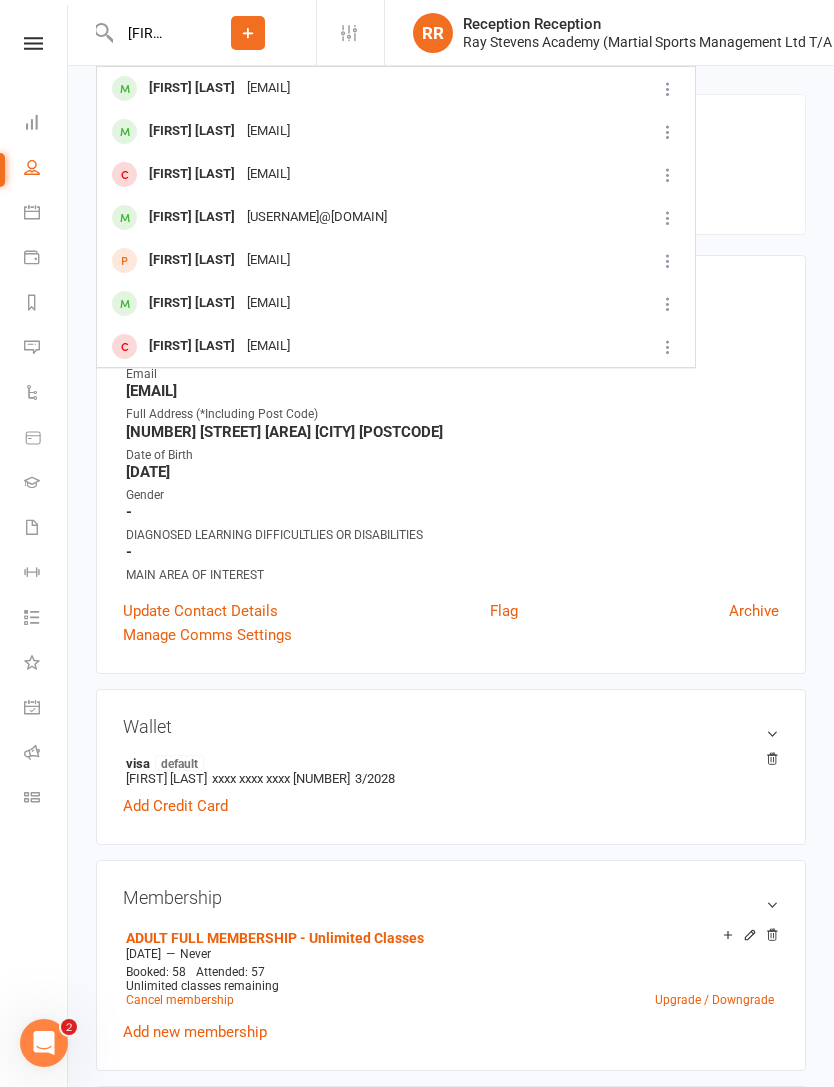 click on "[FIRST] [LAST] [EMAIL]" at bounding box center (361, 88) 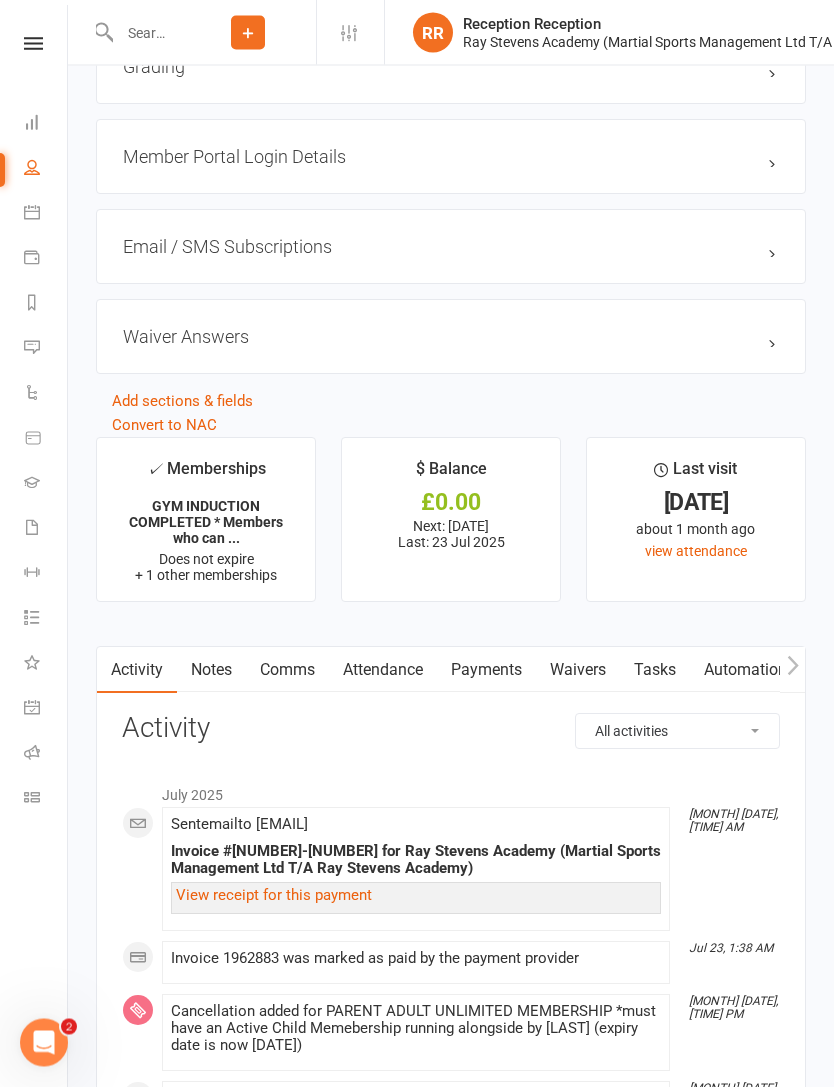 scroll, scrollTop: 2134, scrollLeft: 0, axis: vertical 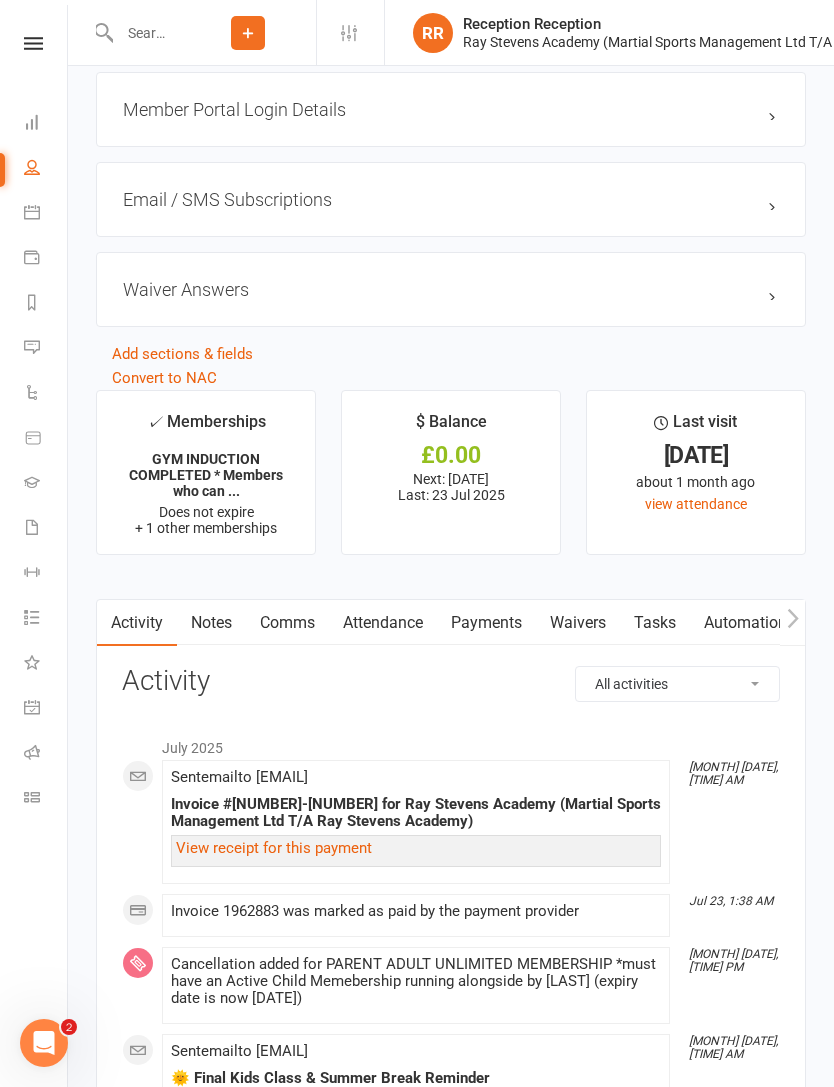 click on "Attendance" at bounding box center [383, 623] 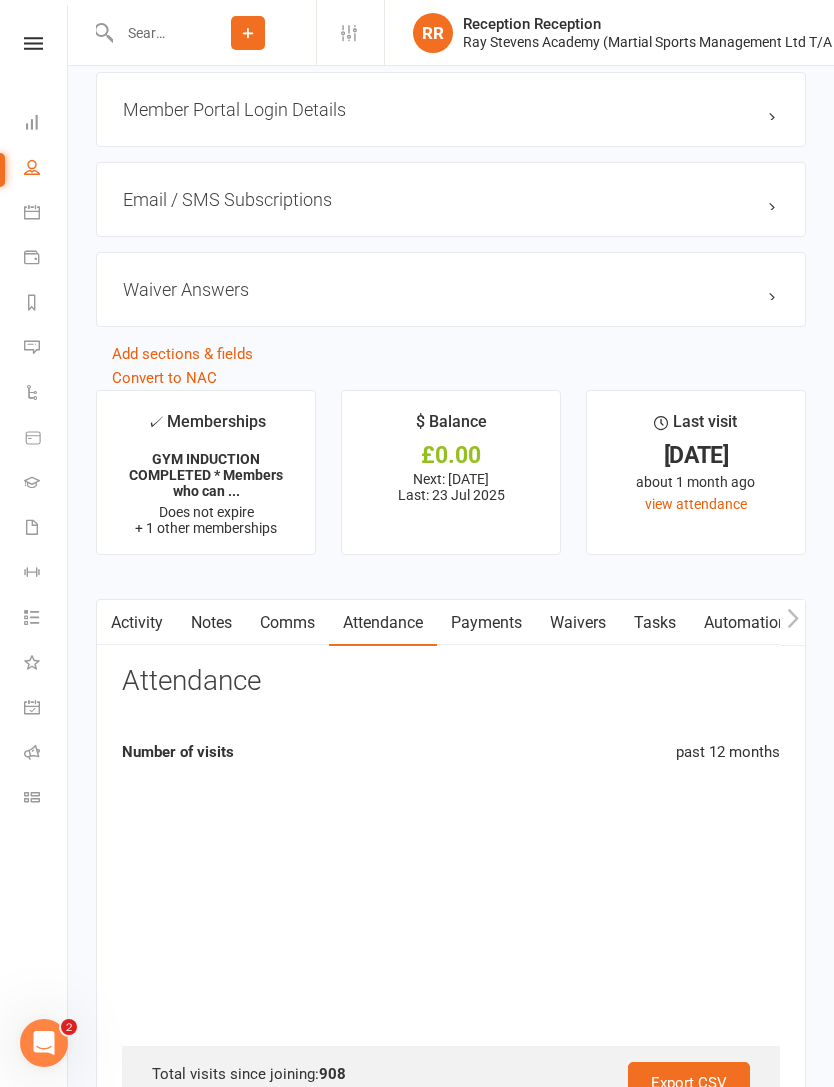 scroll, scrollTop: 2198, scrollLeft: 0, axis: vertical 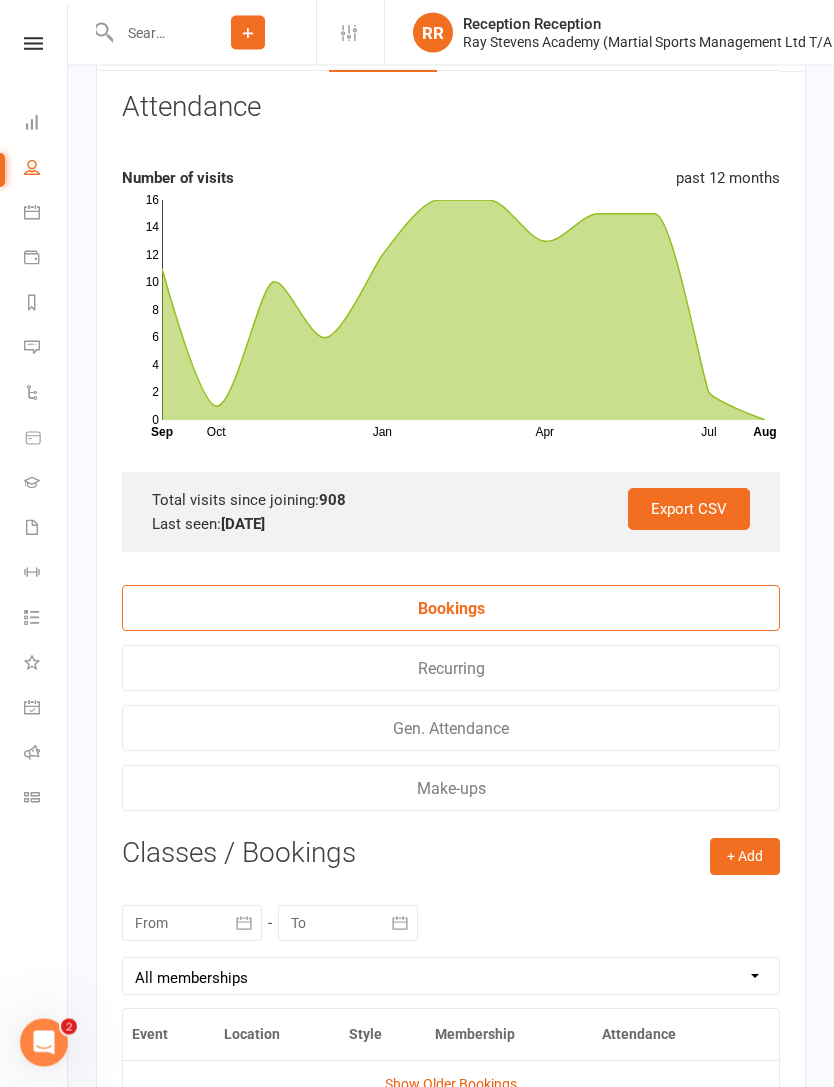 click on "+ Add" at bounding box center [745, 857] 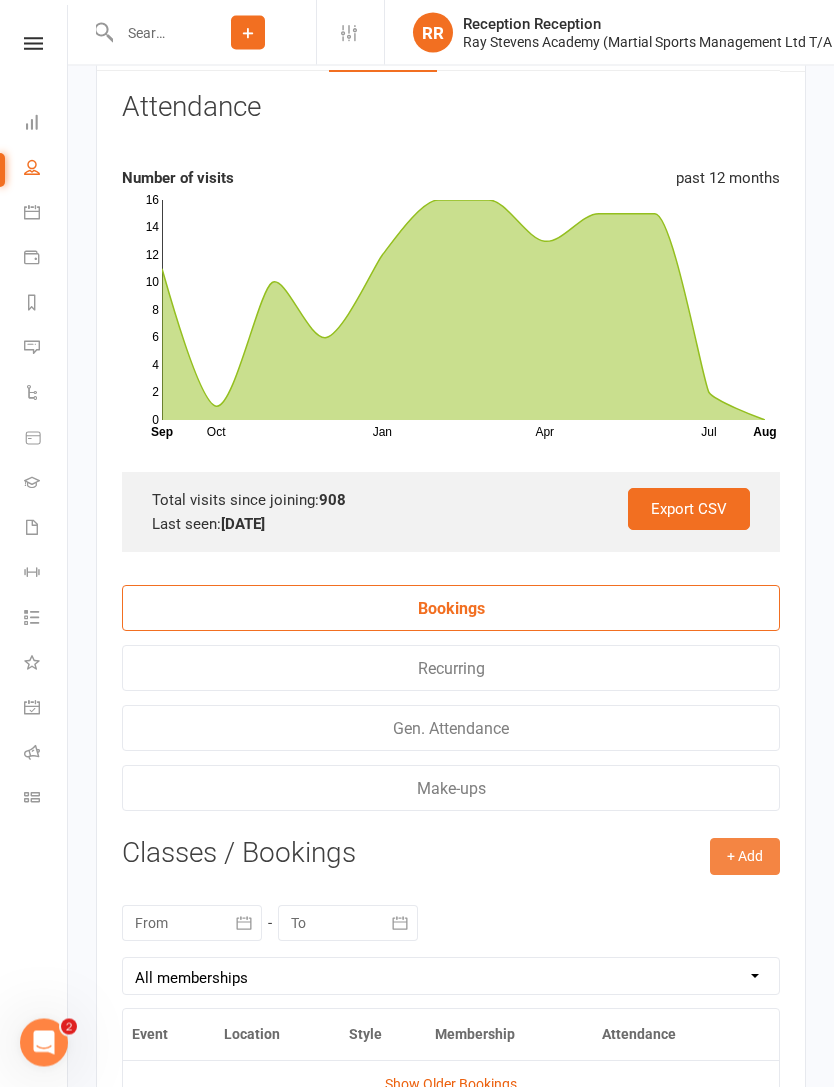 scroll, scrollTop: 2708, scrollLeft: 0, axis: vertical 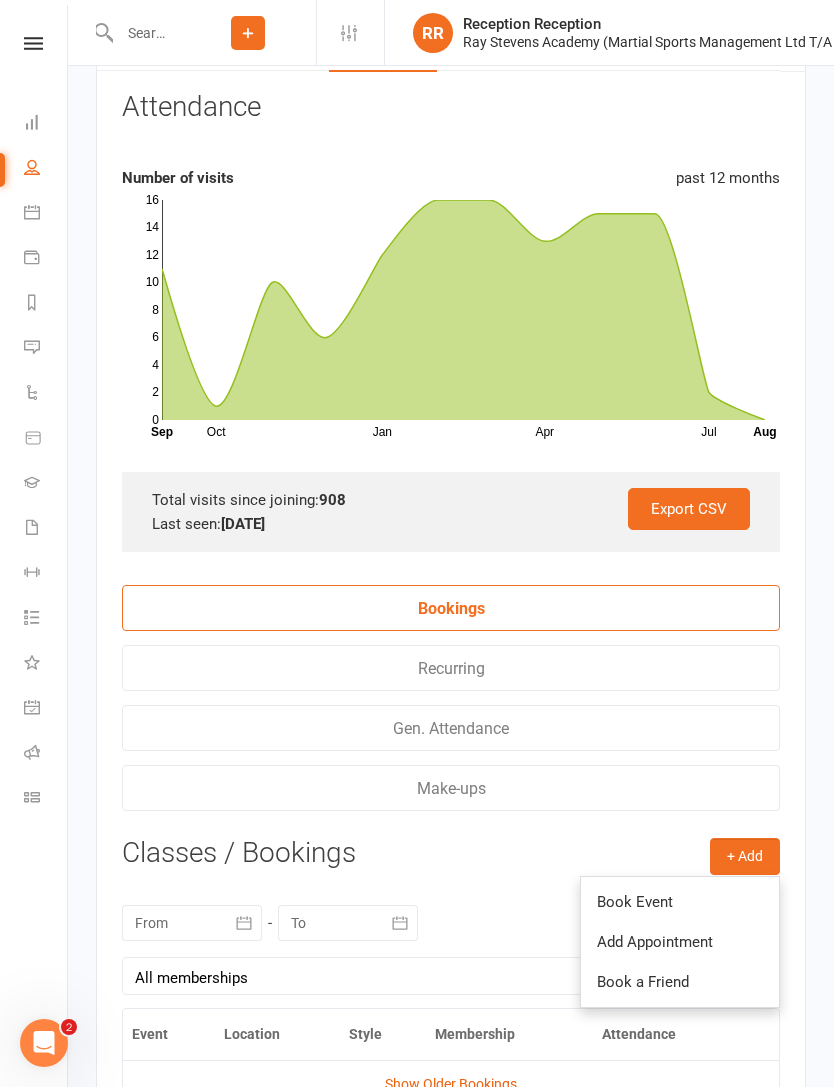click on "Book Event" at bounding box center (680, 902) 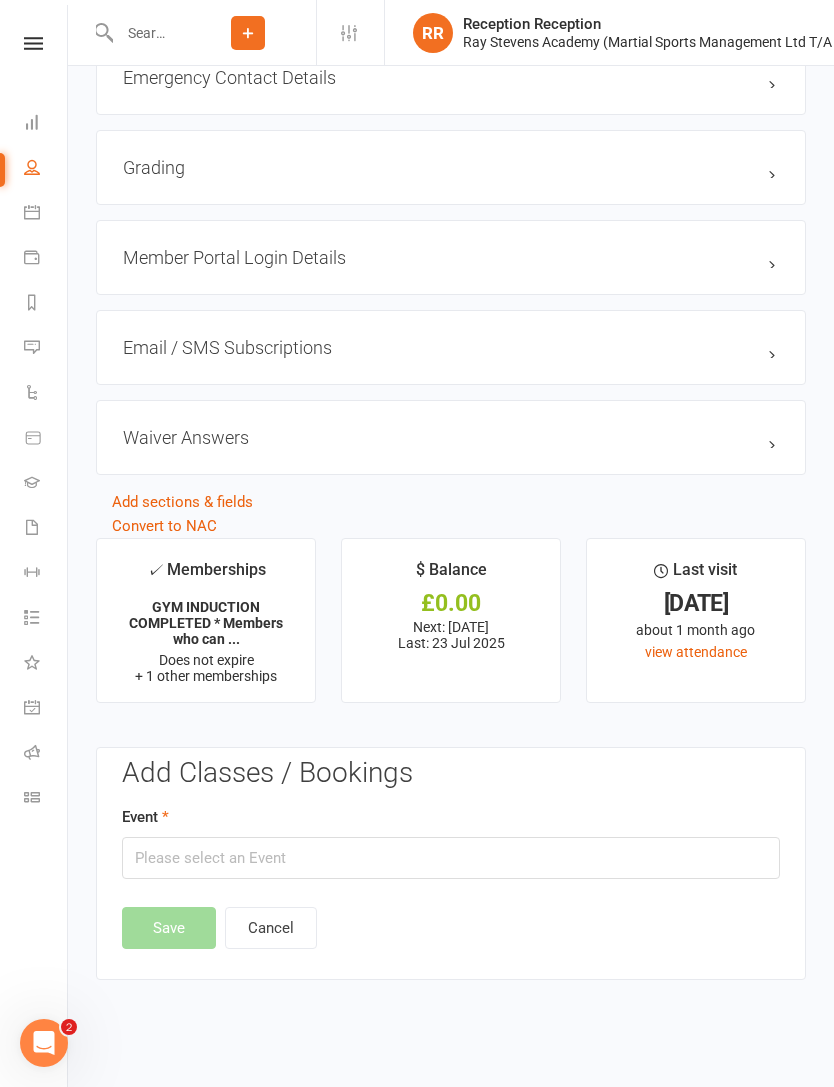 scroll, scrollTop: 1950, scrollLeft: 0, axis: vertical 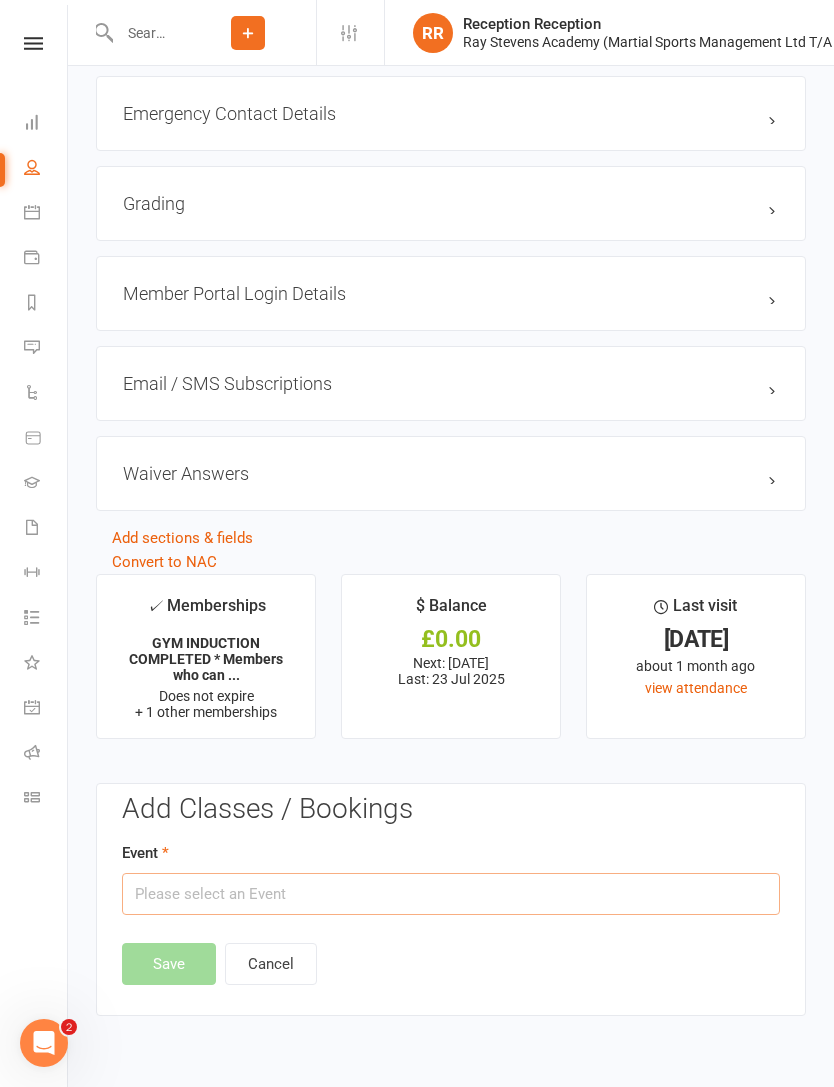 click at bounding box center [451, 894] 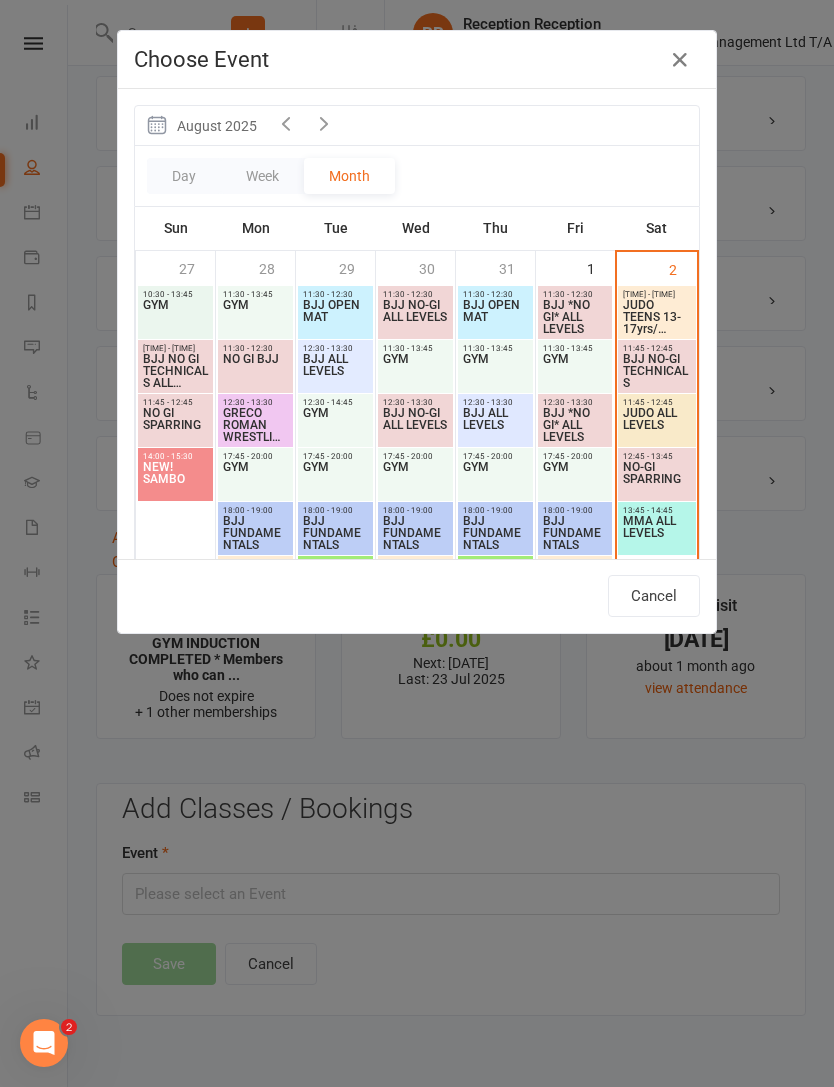 click on "BJJ NO-GI TECHNICALS" at bounding box center (657, 371) 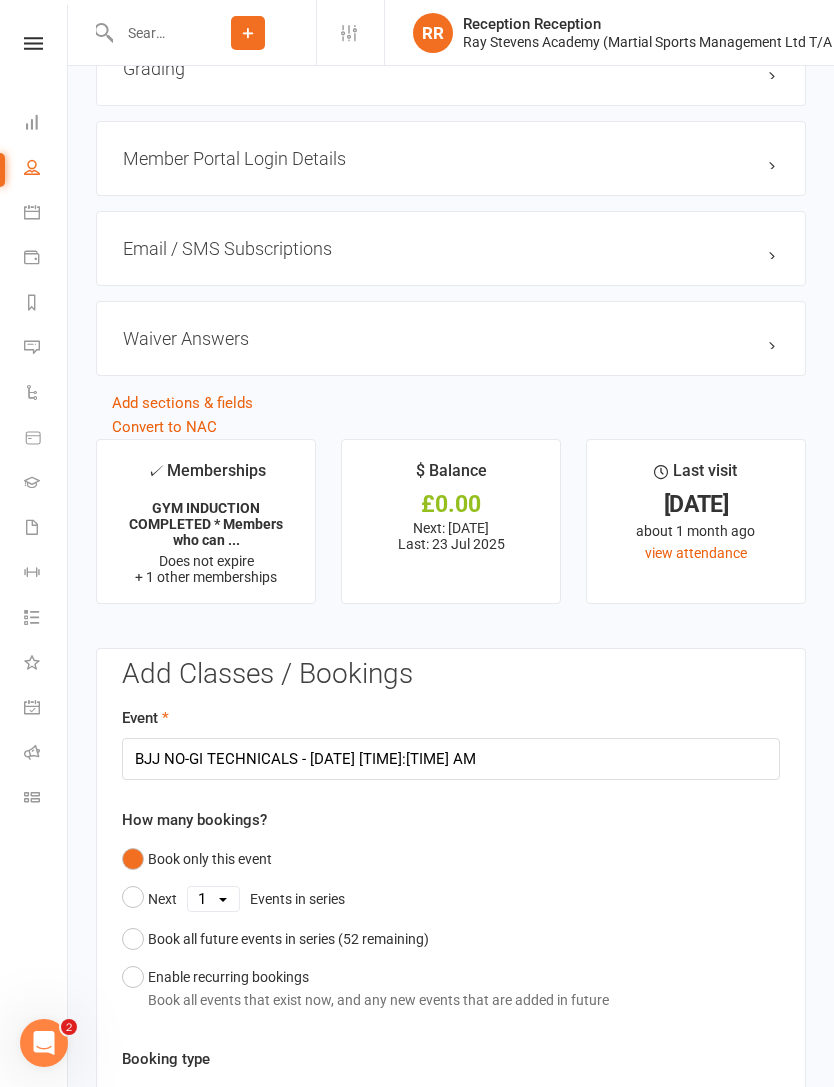 scroll, scrollTop: 2099, scrollLeft: 0, axis: vertical 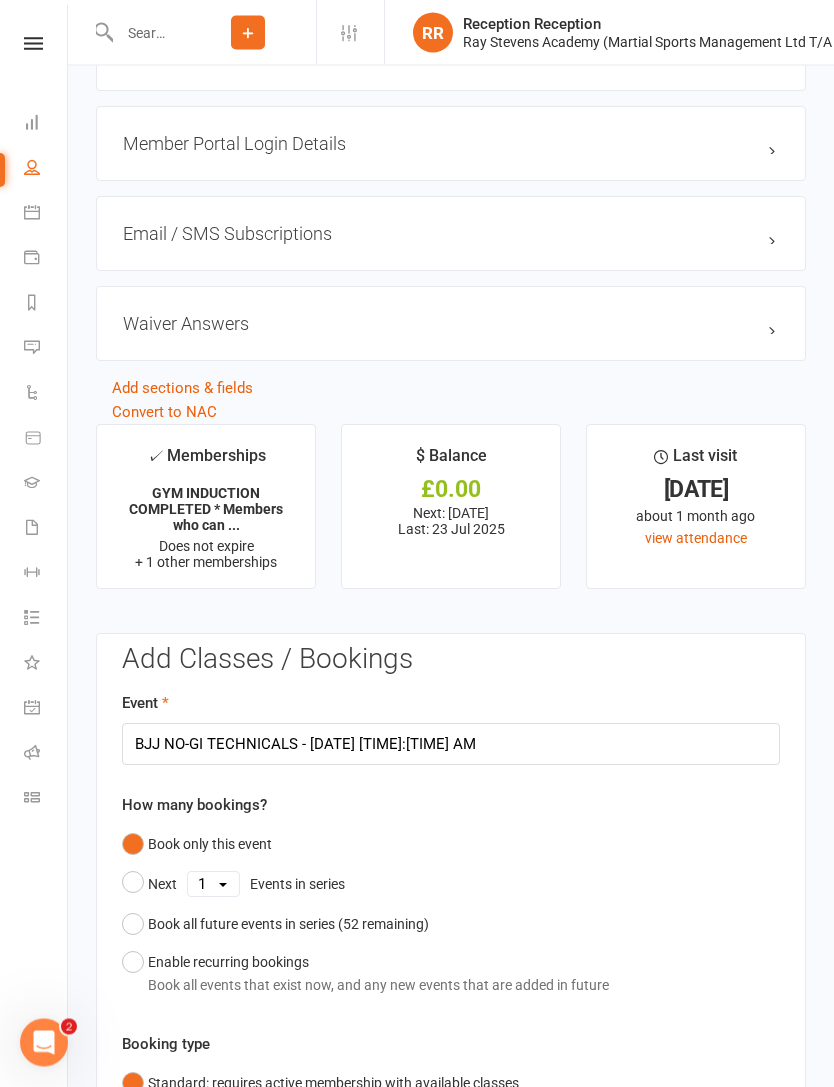 click on "✓ Memberships GYM INDUCTION COMPLETED * Members who can ... Does not expire + 1 other memberships $ Balance £0.00 Next: [DATE] Last: [DATE] Last visit [DATE] about 1 month ago view attendance
Add Classes / Bookings Event BJJ NO-GI TECHNICALS - [DATE] [TIME]:[TIME] AM How many bookings? Book only this event Next 1 2 3 4 5 6 7 8 9 10 11 12 13 14 15 16 17 18 19 20 21 22 23 24 25 26 27 28 29 30 31 32 33 34 35 36 37 38 39 40 41 42 43 44 45 46 47 48 49 50 51 52 Events in series Book all future events in series ( 52   remaining) Enable recurring bookings Book all events that exist now, and any new events that are added in future Booking type Standard: requires active membership with available classes Free: does not require (or use) active membership Attendance Select Attendance Attended Absent Save   Cancel
Attendance Number of visits past 12 months Oct Jan Apr Jul Month Sep Aug  0  2  4  6  8 10 12 14 16 Export CSV Total visits since joining:  908 Last seen:  [DATE] Bookings Recurring + Add" at bounding box center (451, 885) 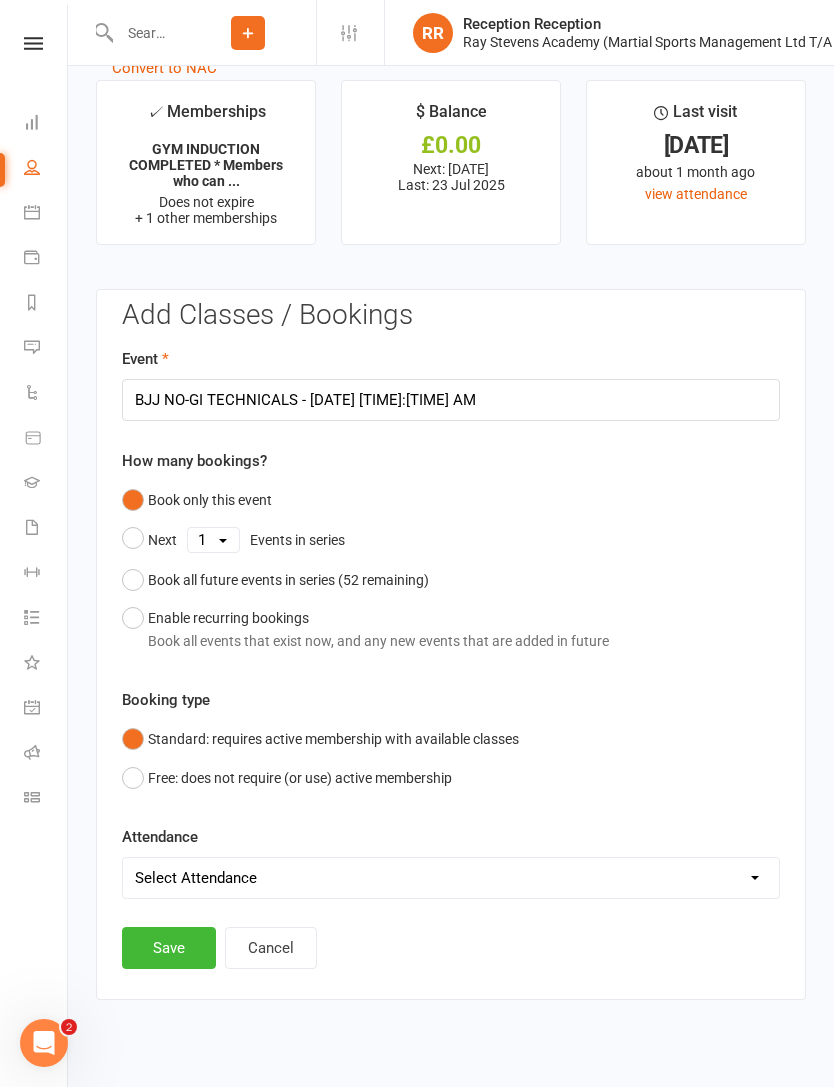 scroll, scrollTop: 2443, scrollLeft: 0, axis: vertical 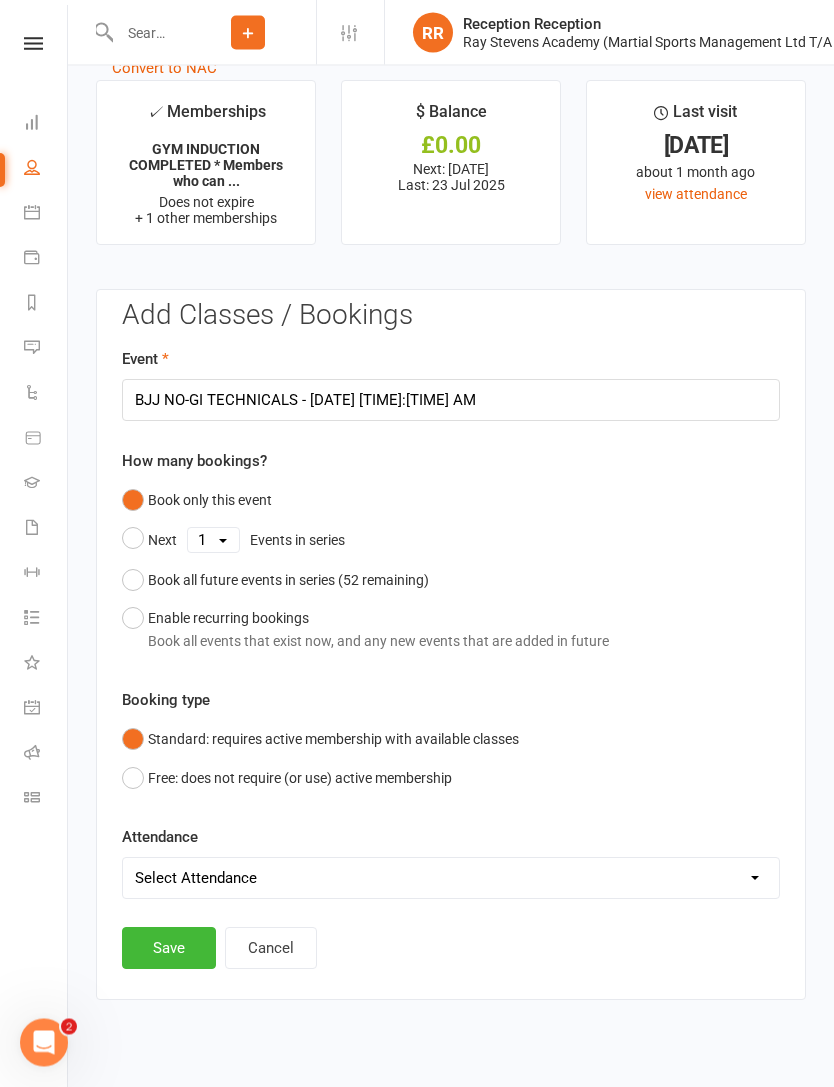 click on "Free: does not require (or use) active membership" at bounding box center [287, 779] 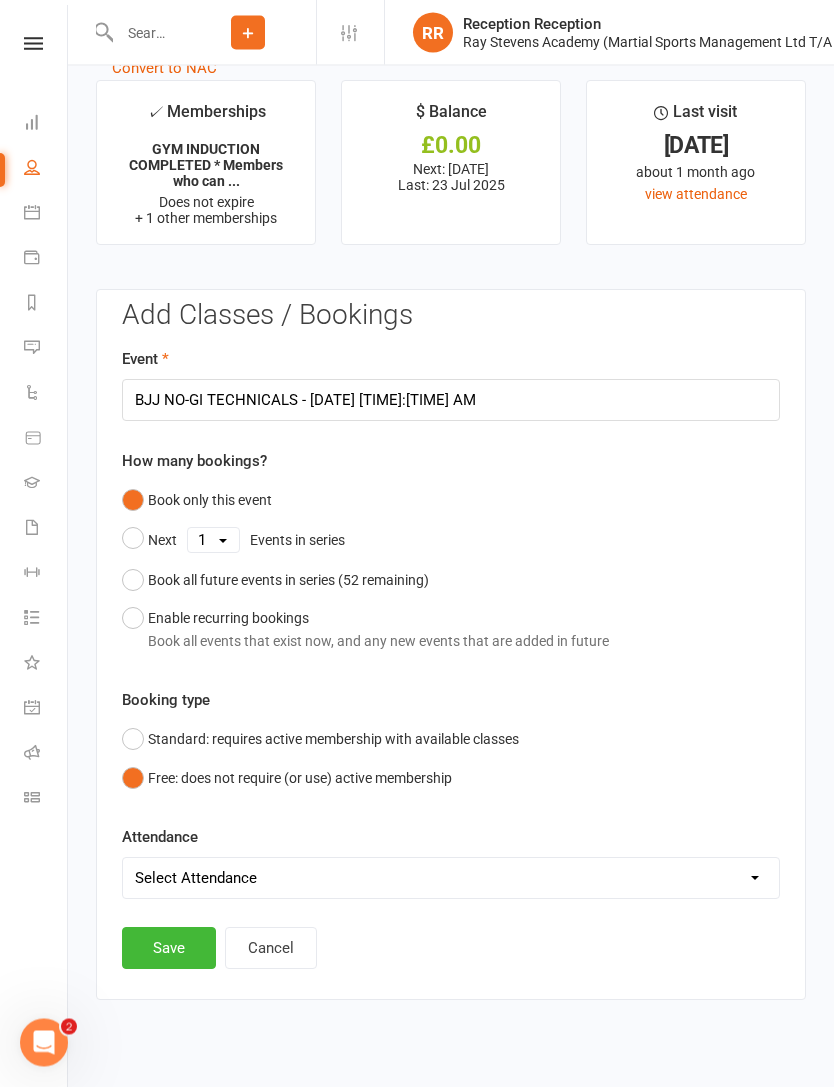 click on "Standard: requires active membership with available classes" at bounding box center (320, 740) 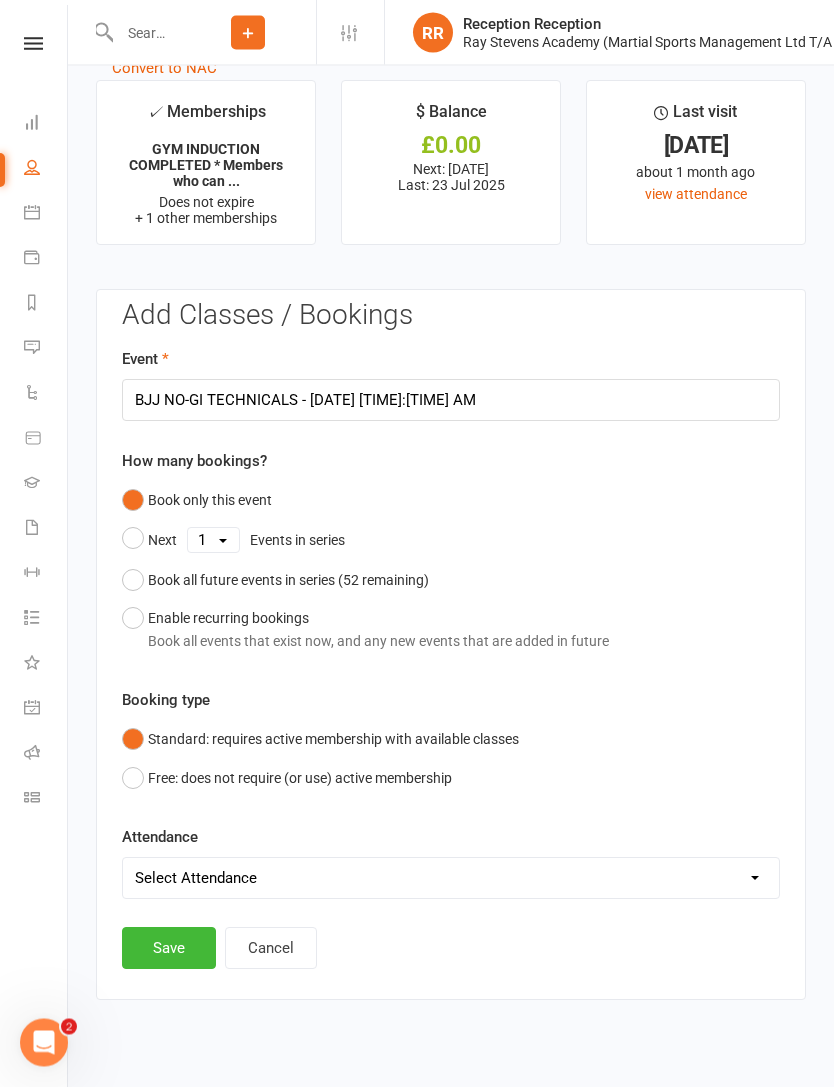 click on "Select Attendance Attended Absent" at bounding box center (451, 879) 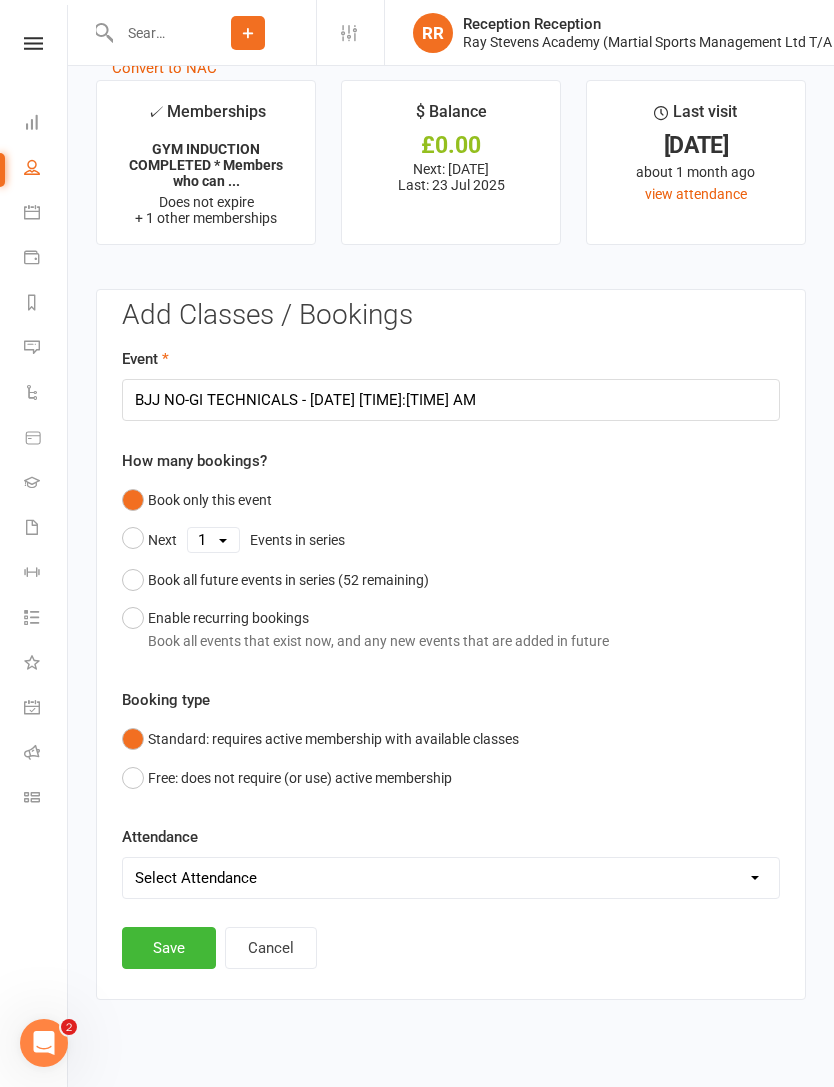 select on "0" 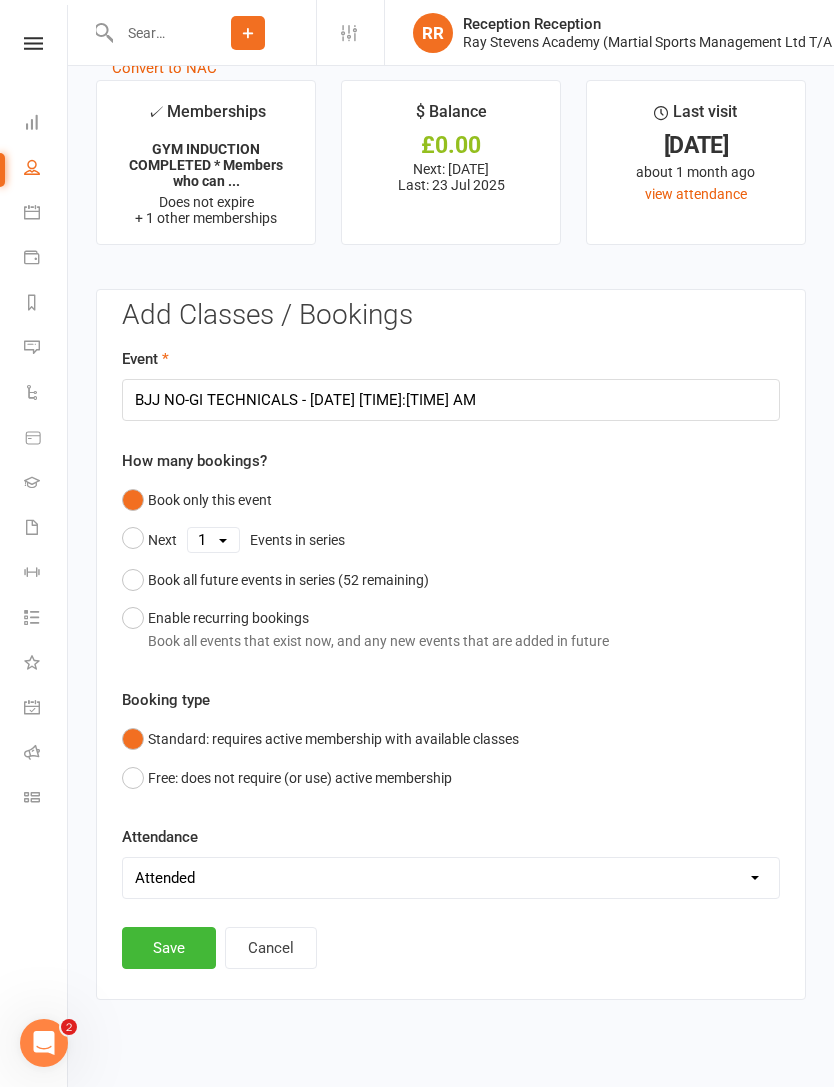 click on "Save" at bounding box center [169, 948] 